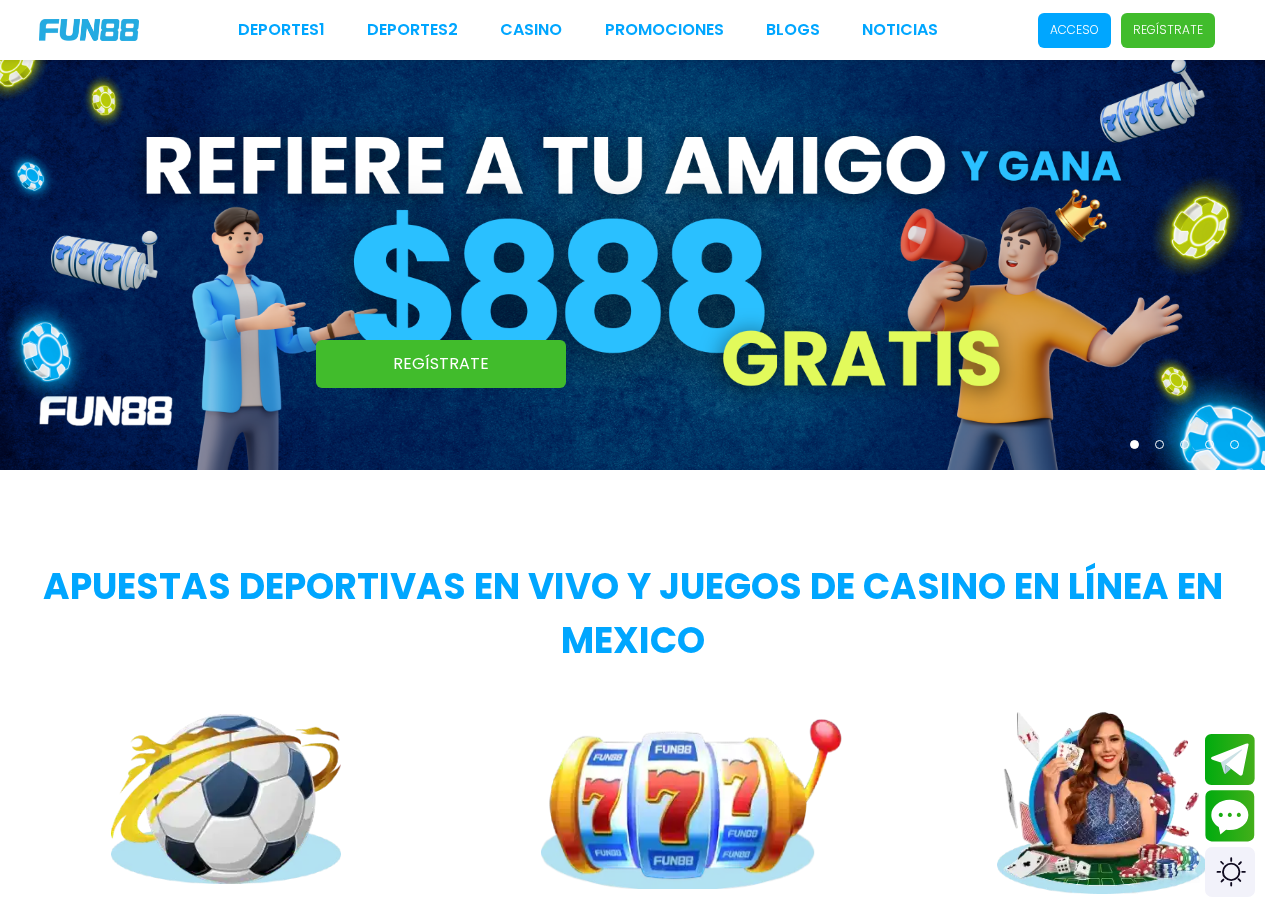 scroll, scrollTop: 0, scrollLeft: 0, axis: both 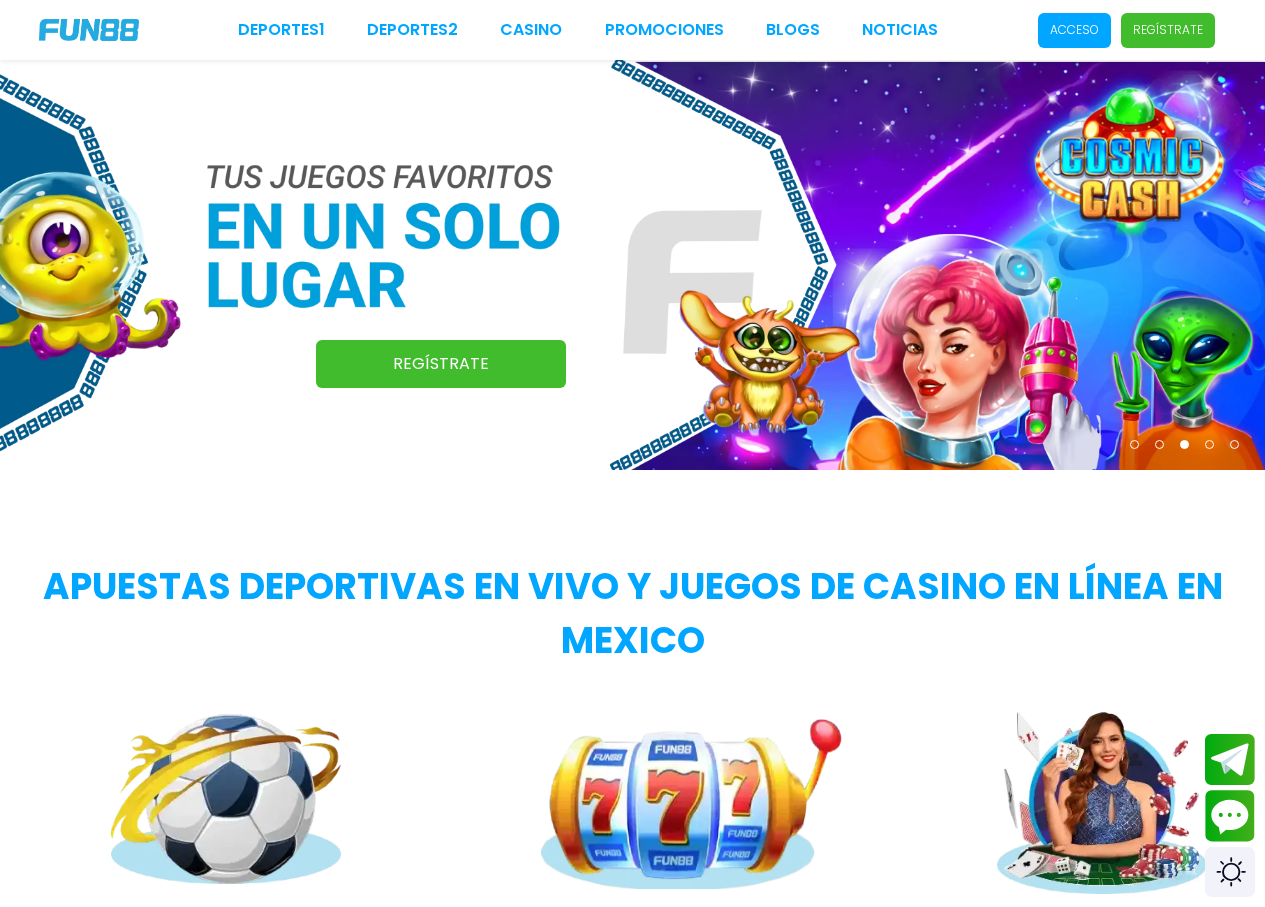 click on "Acceso" at bounding box center (1074, 30) 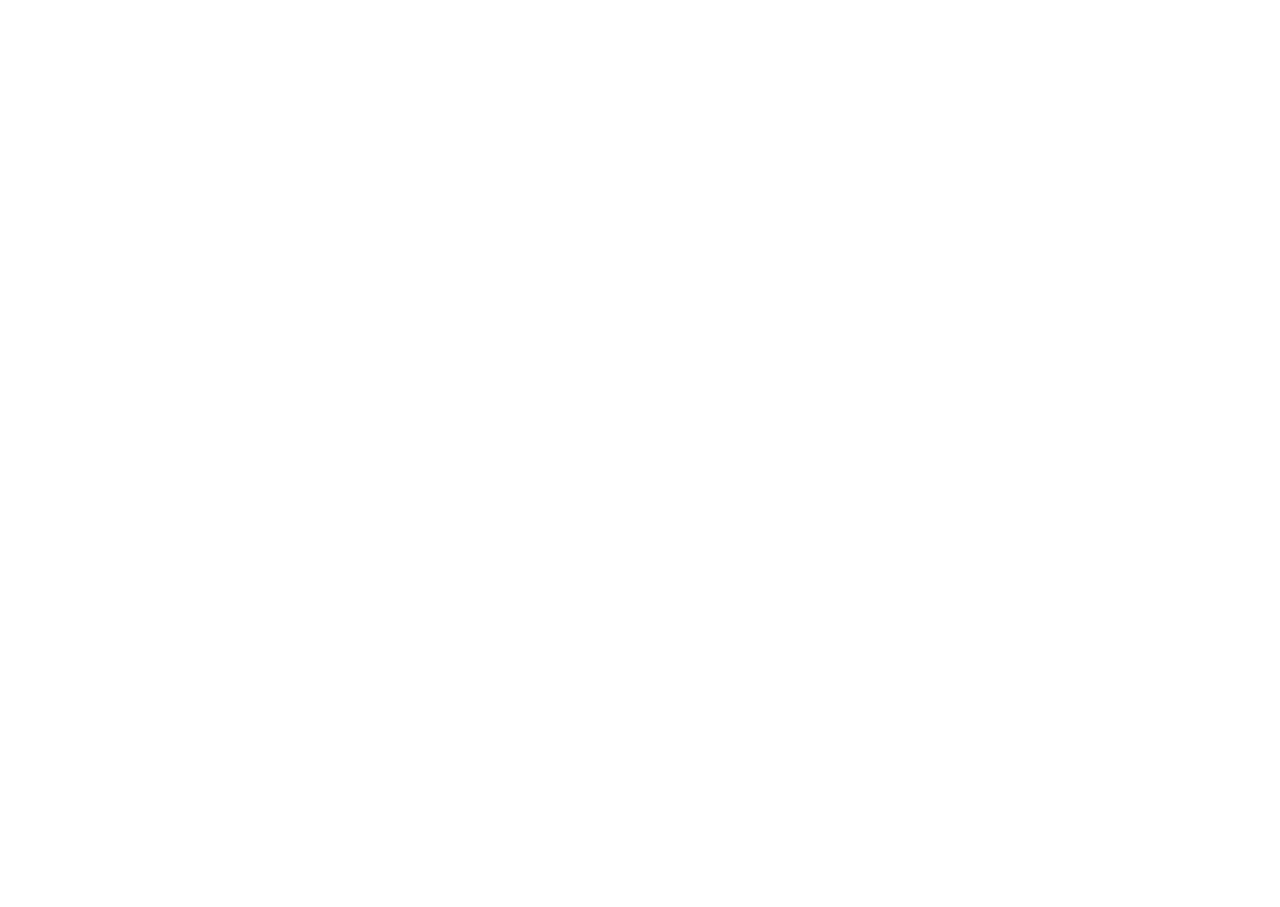 type on "**********" 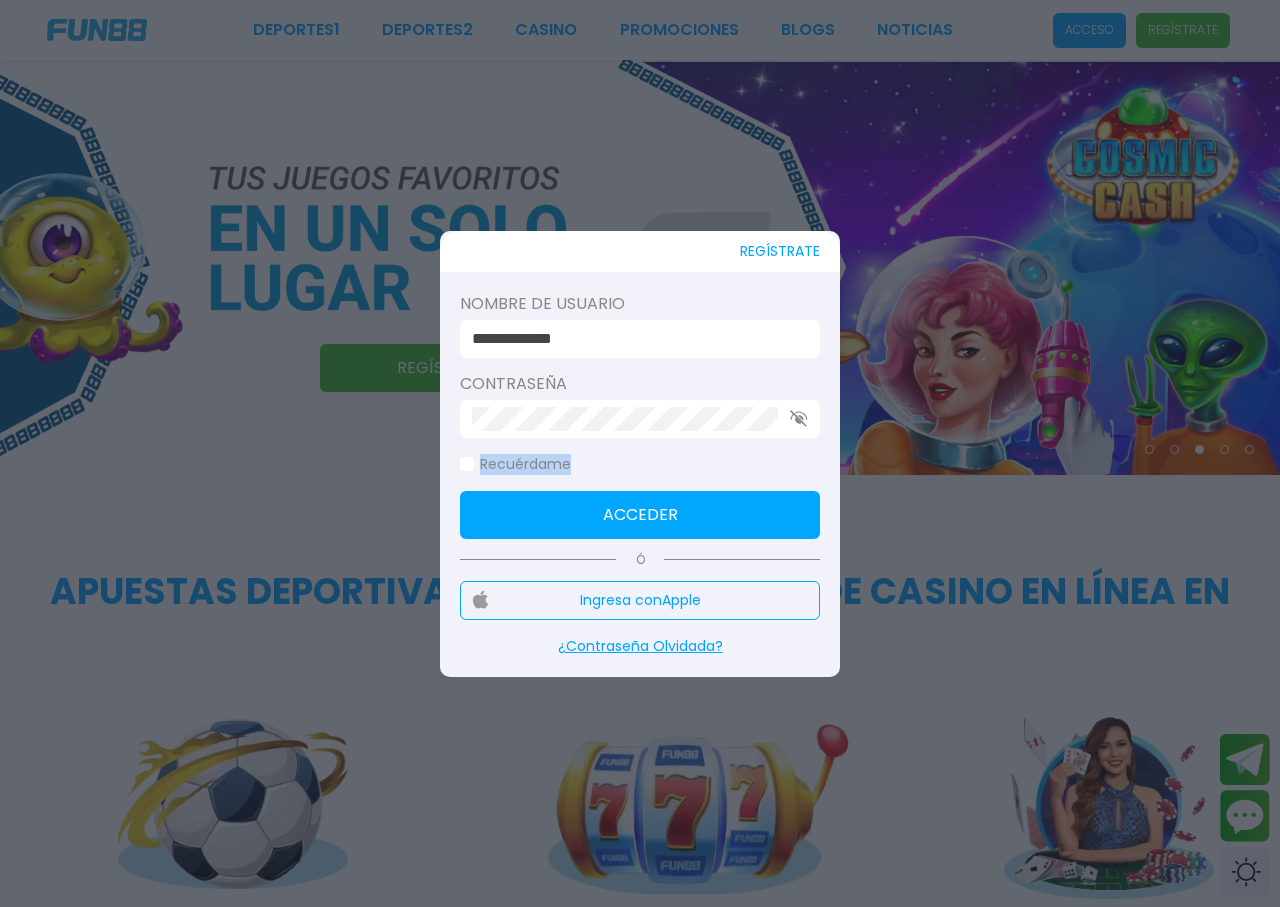 click on "Recuérdame" 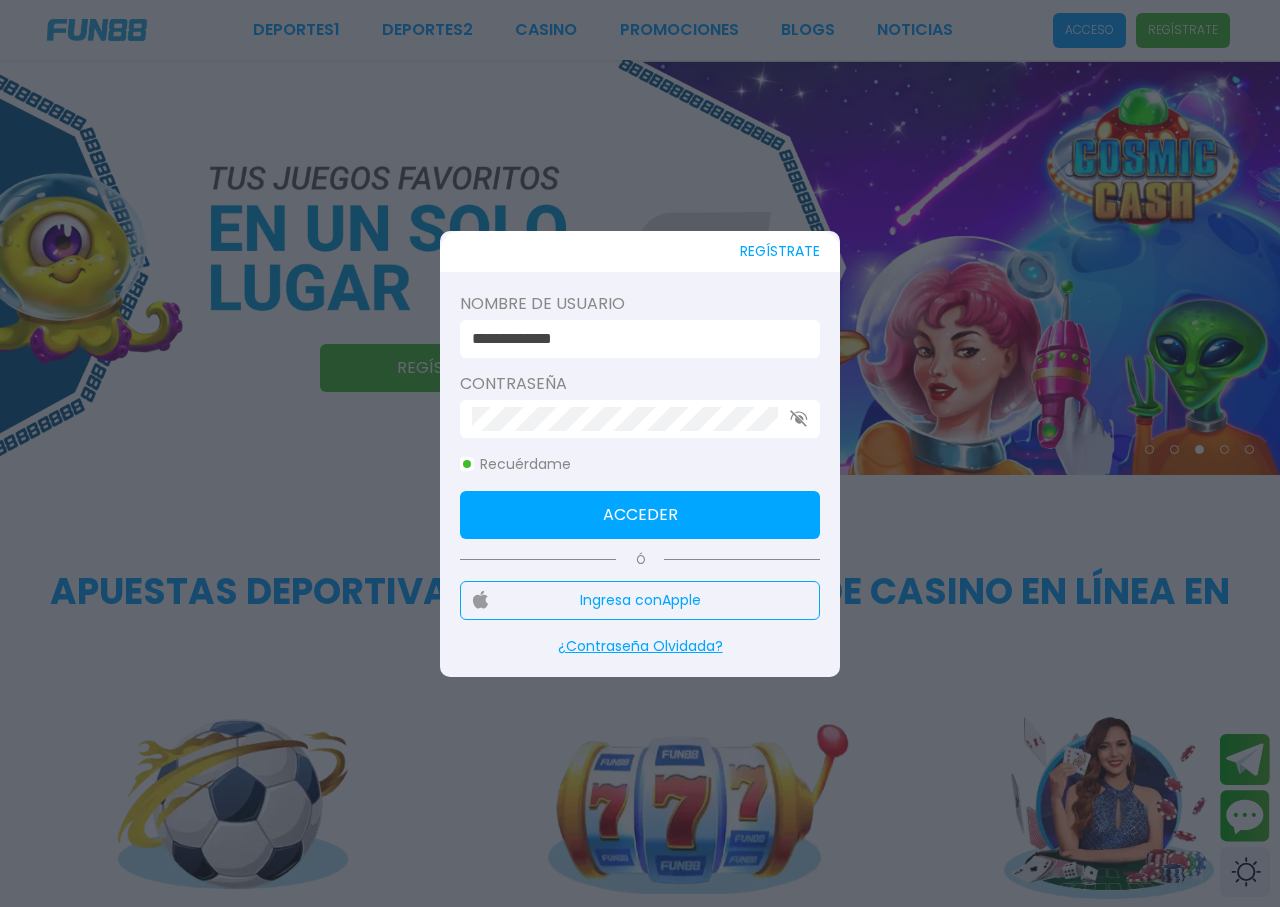 click on "Acceder" at bounding box center (640, 515) 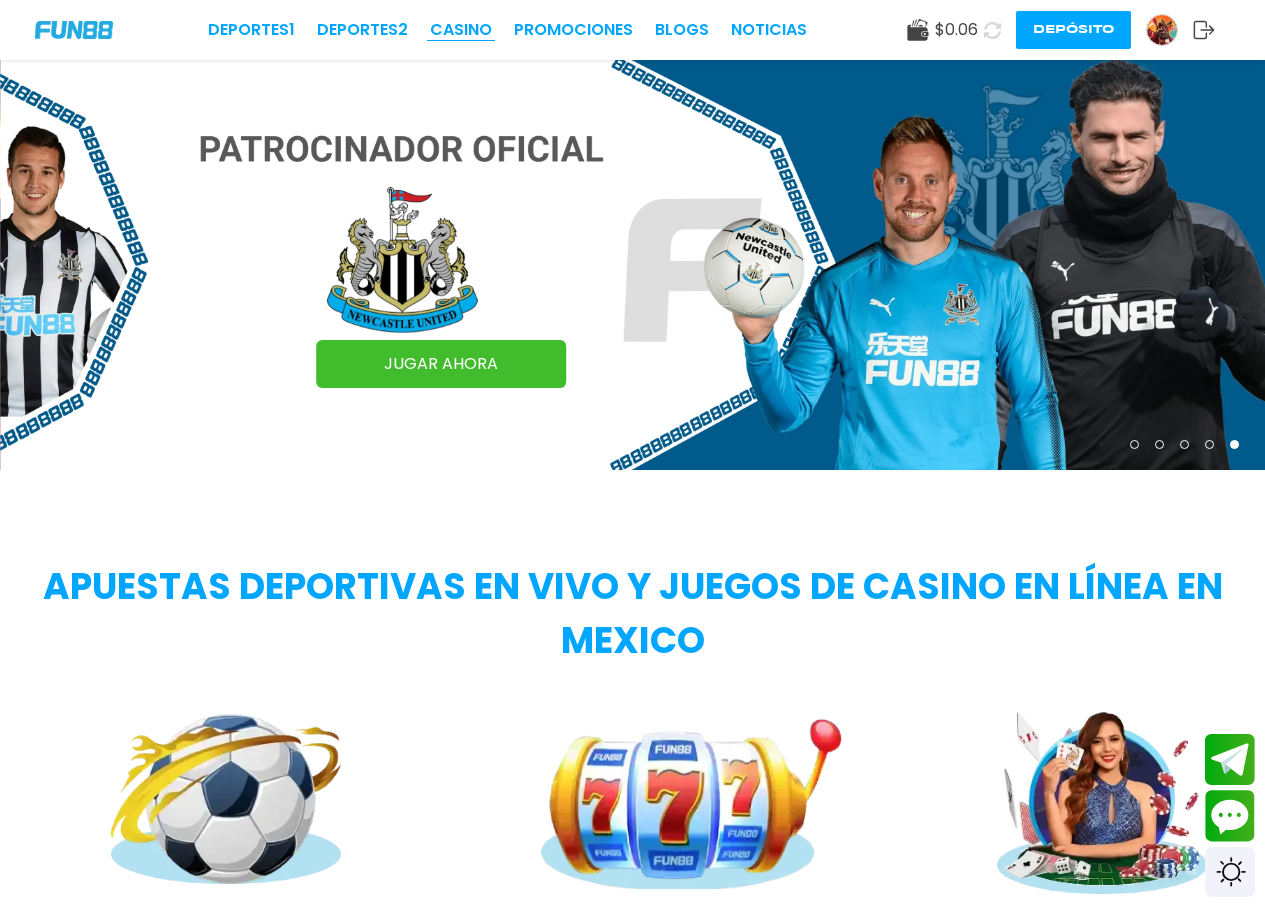 click on "CASINO" at bounding box center [461, 30] 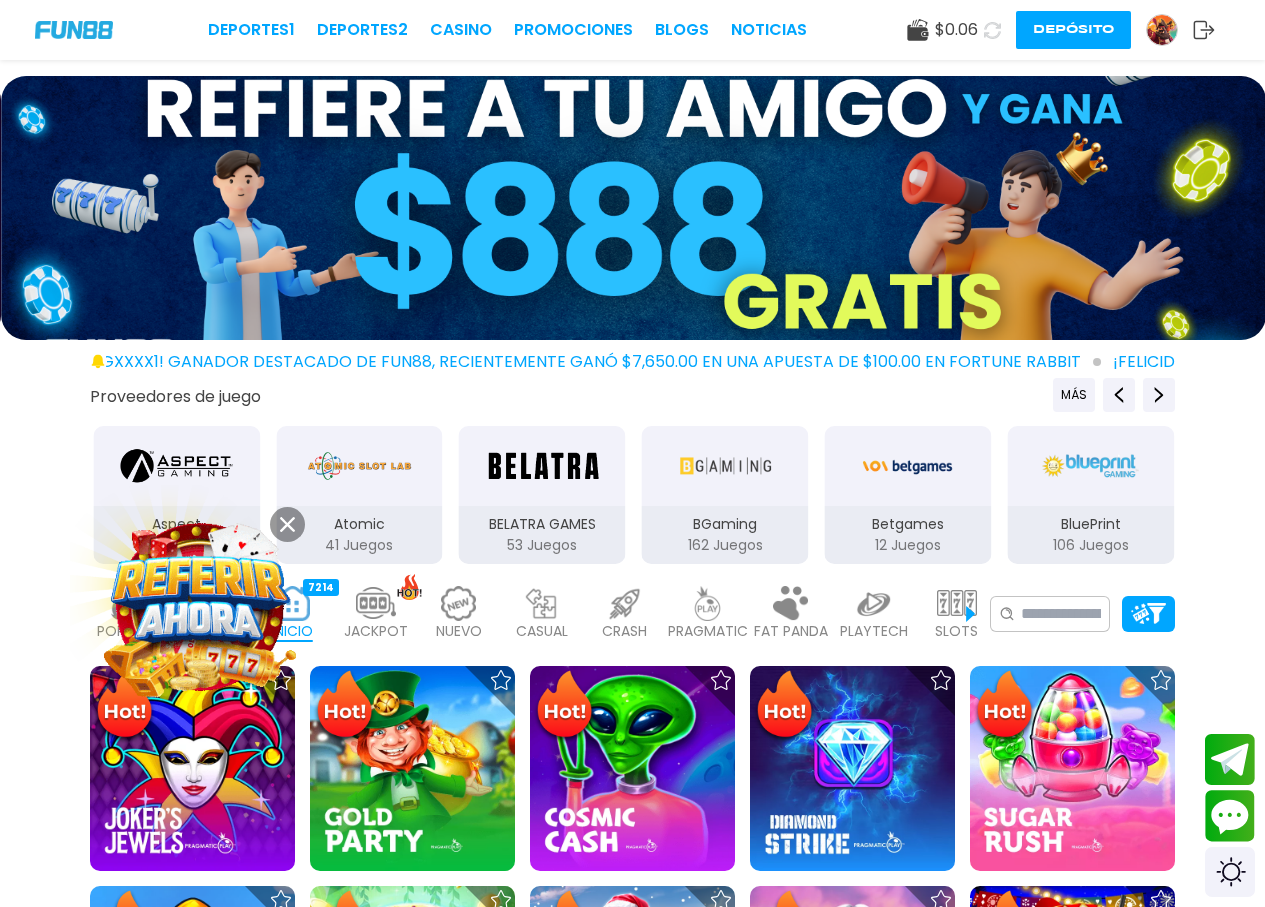 click at bounding box center (287, 524) 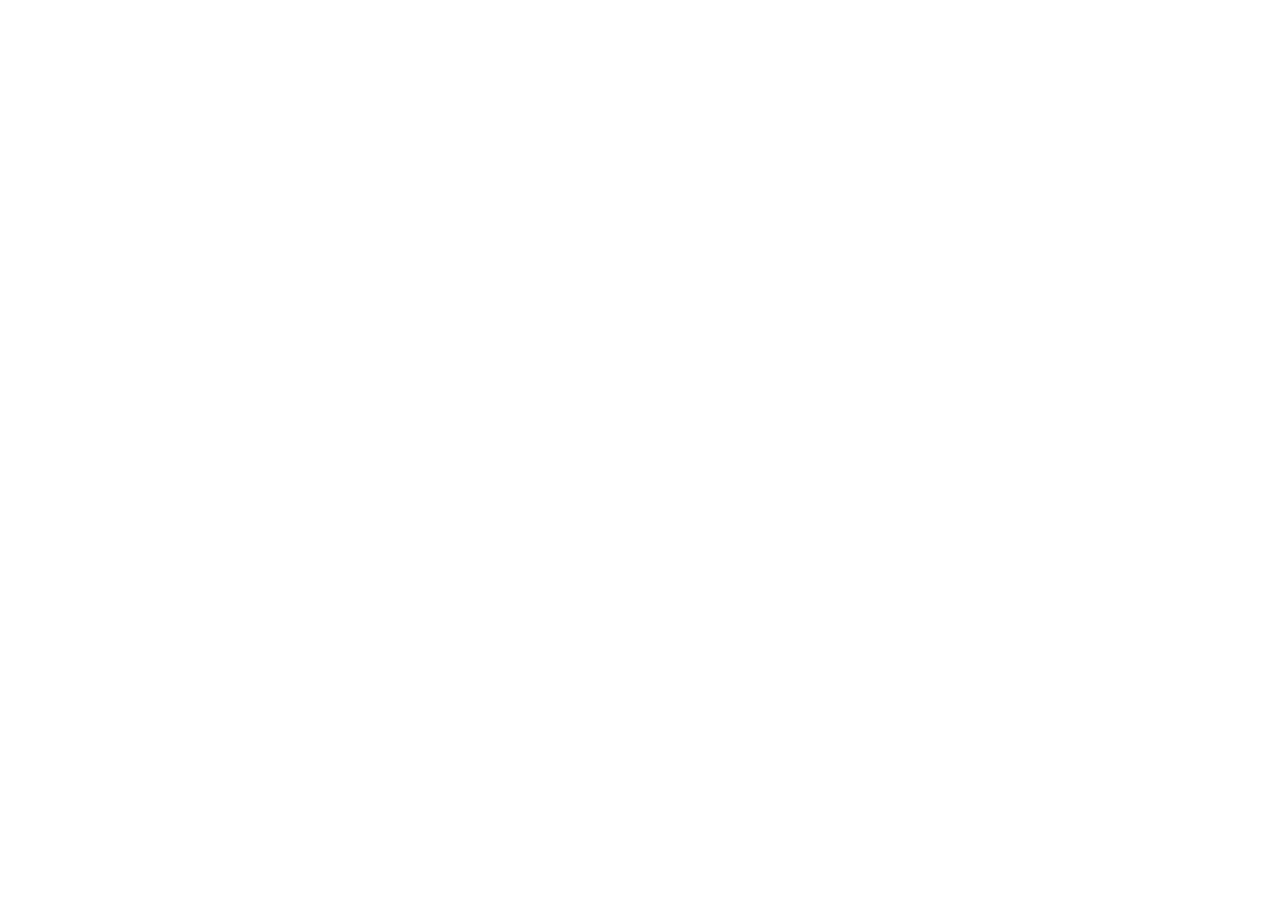 scroll, scrollTop: 0, scrollLeft: 0, axis: both 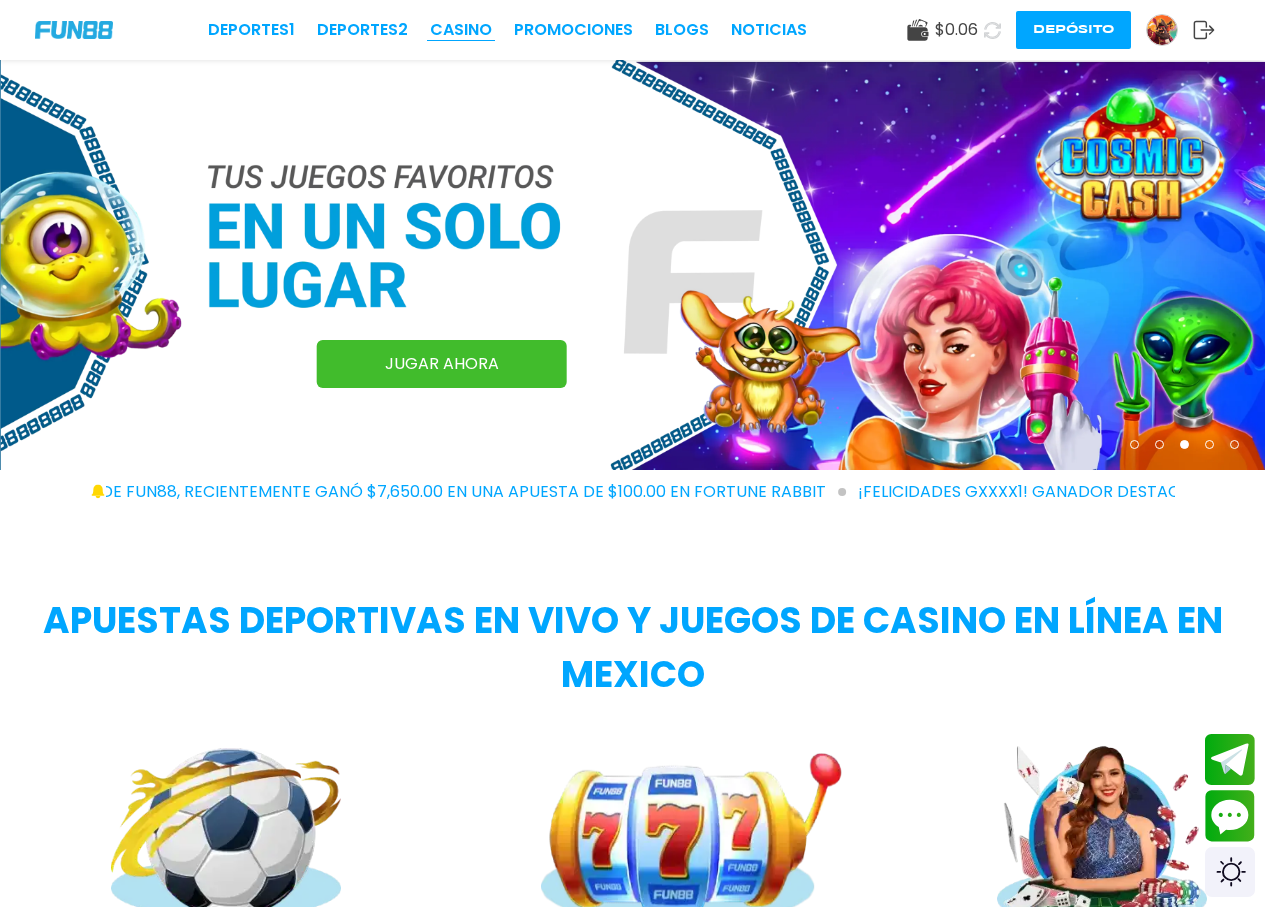 click on "CASINO" at bounding box center [461, 30] 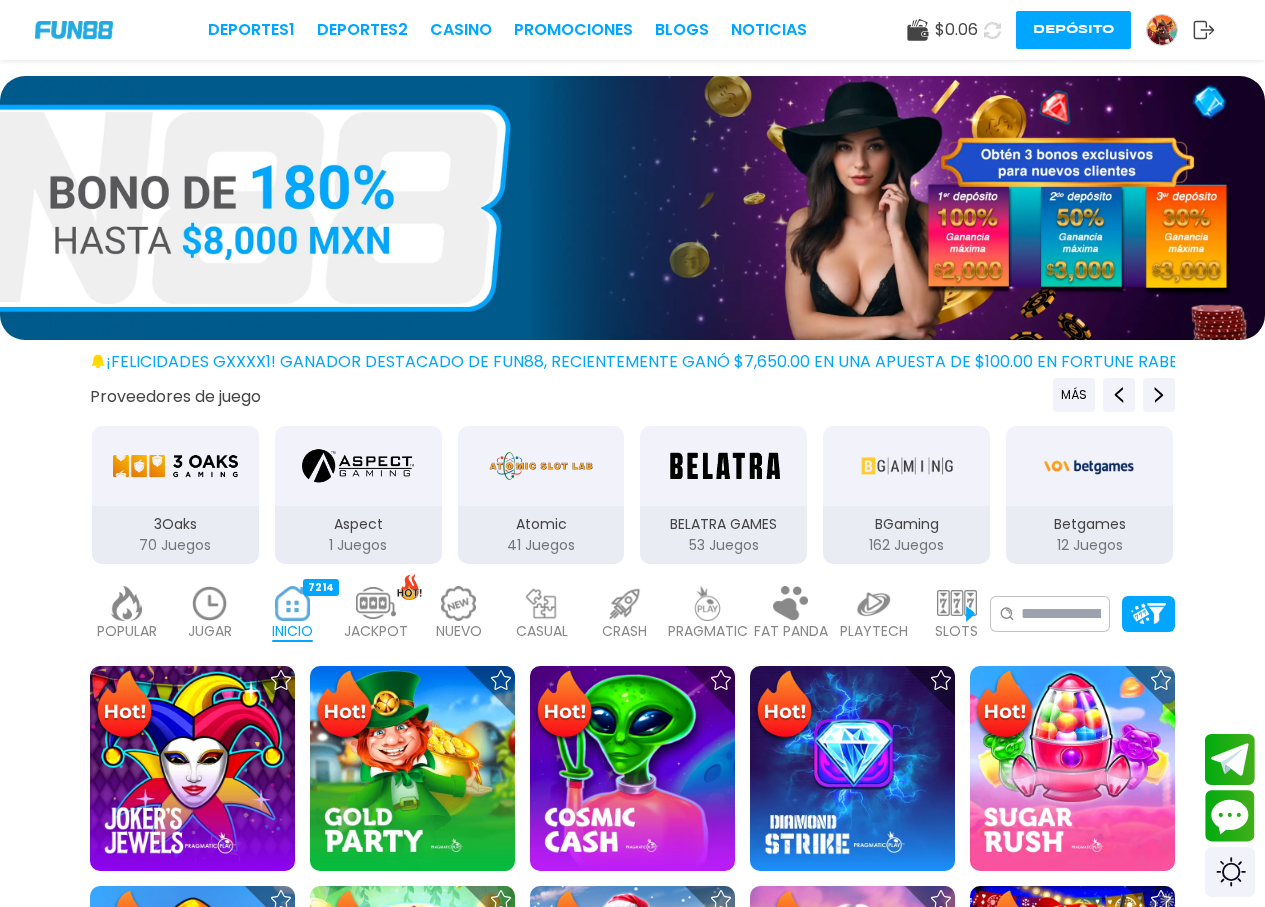 scroll, scrollTop: 267, scrollLeft: 0, axis: vertical 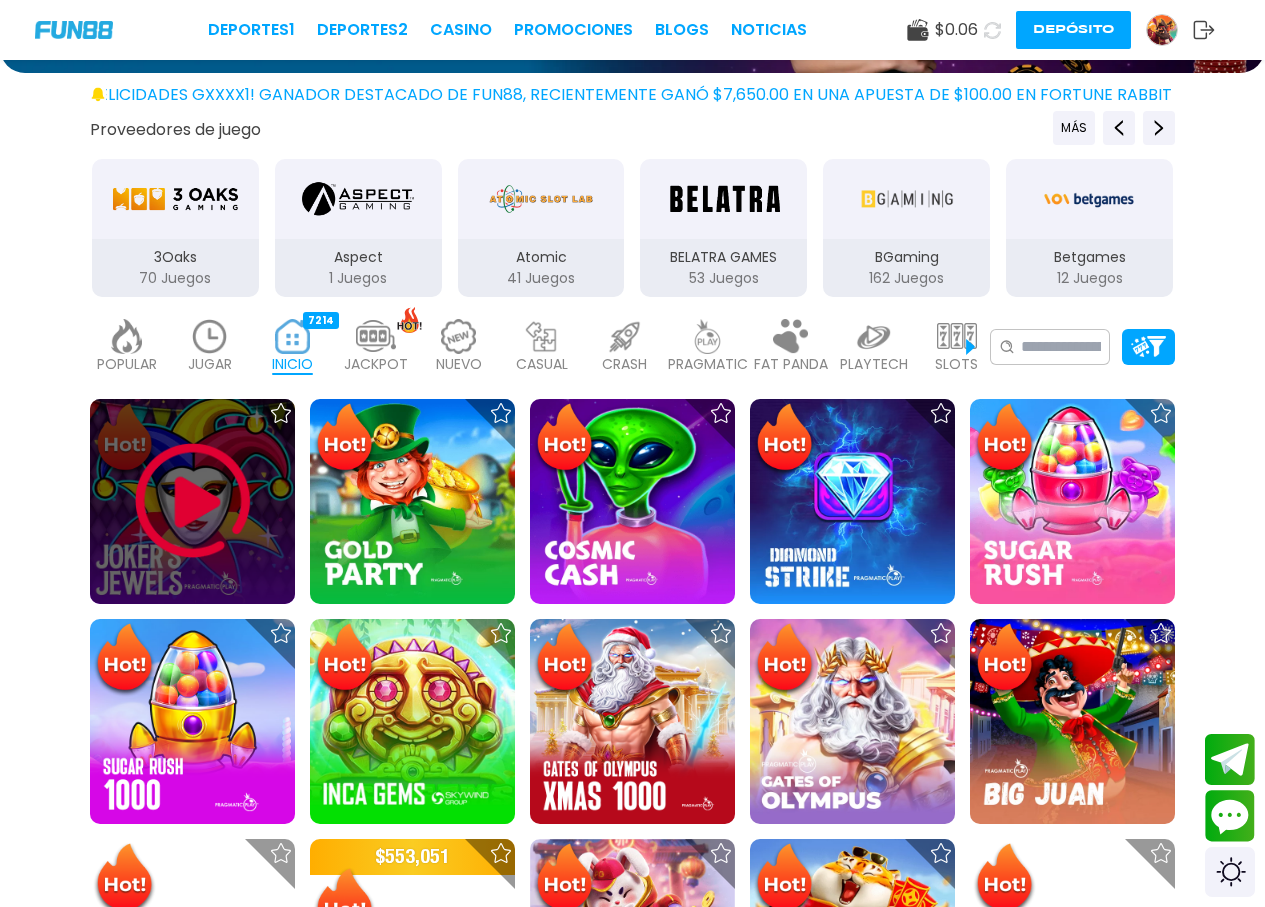 click at bounding box center [193, 501] 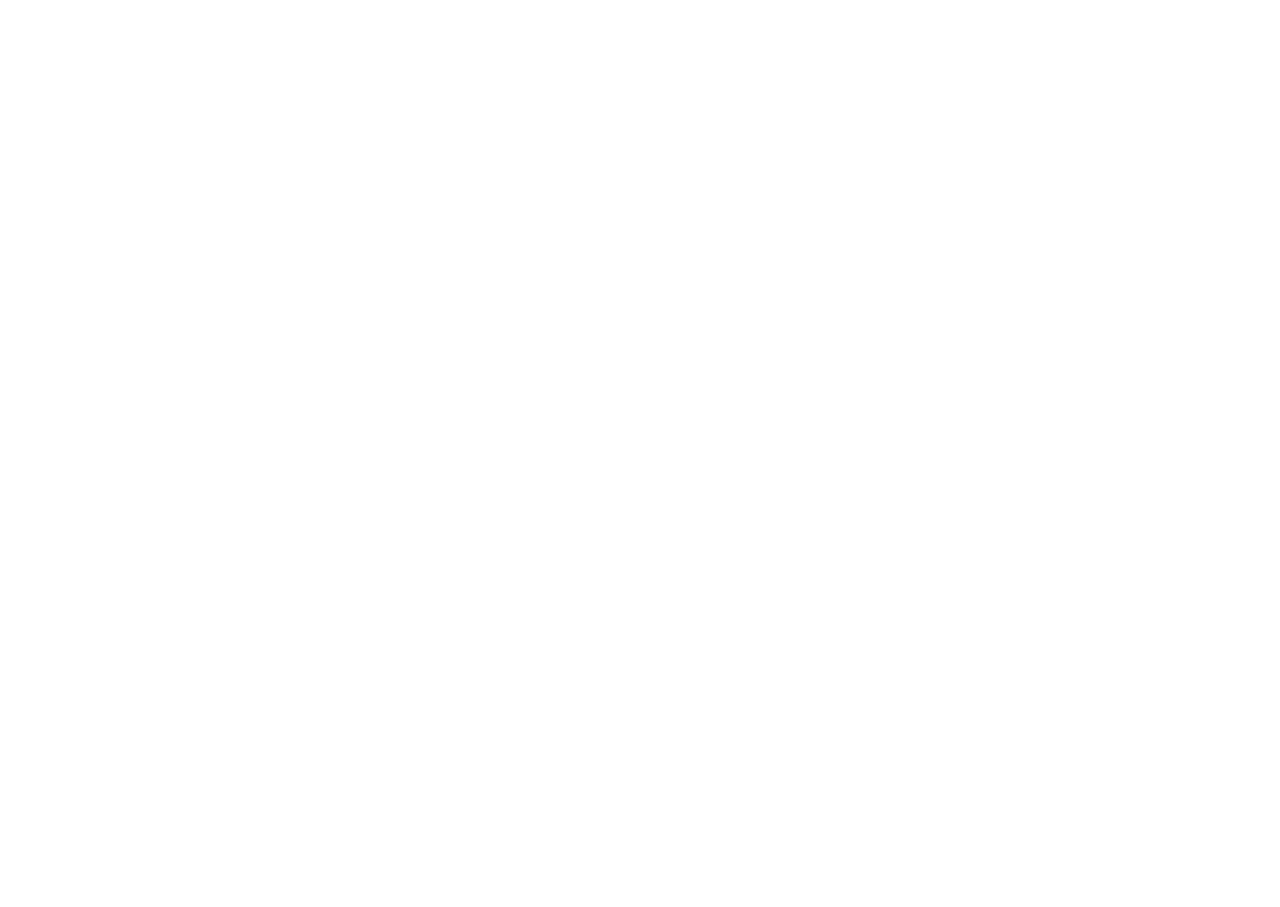 scroll, scrollTop: 0, scrollLeft: 0, axis: both 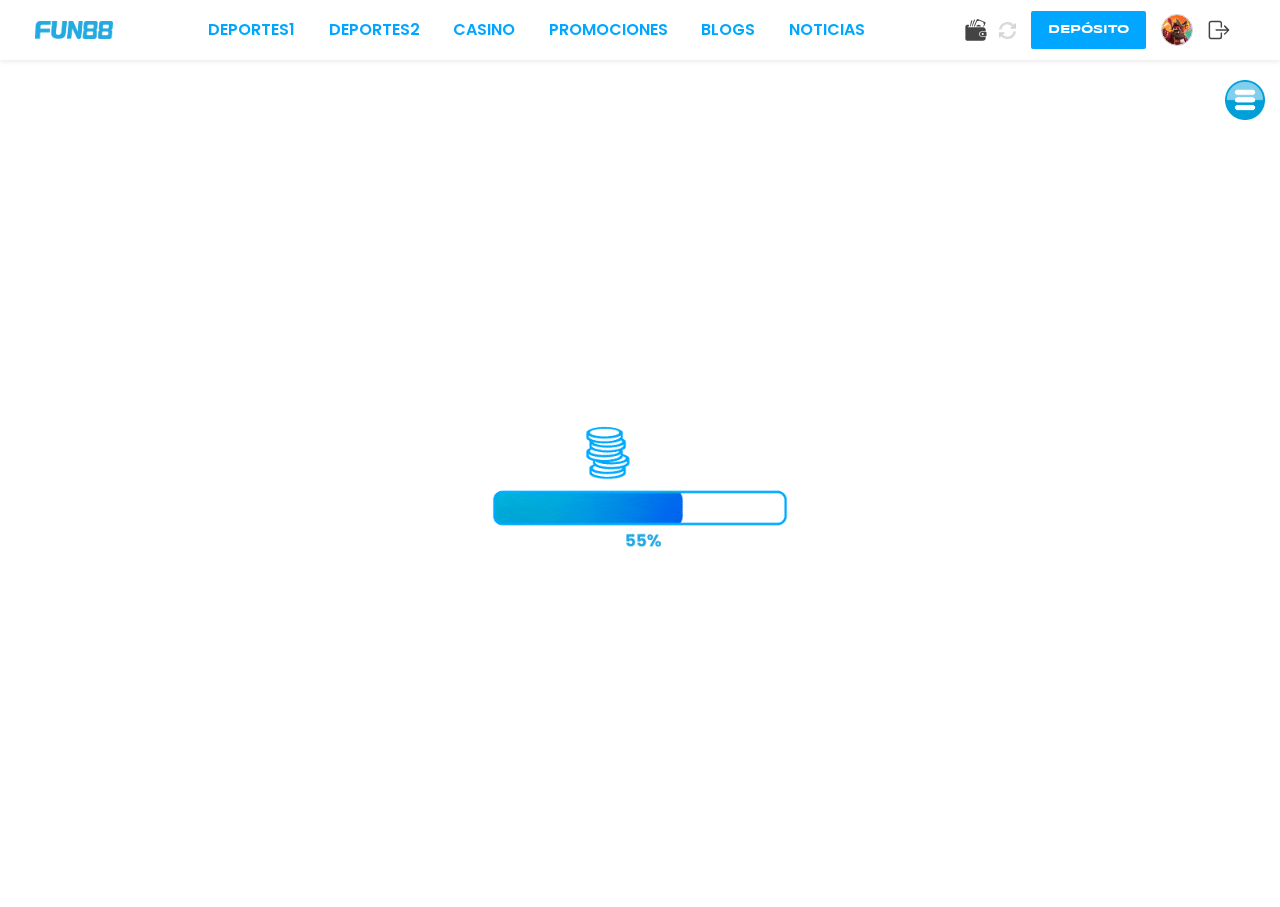 click at bounding box center (1177, 30) 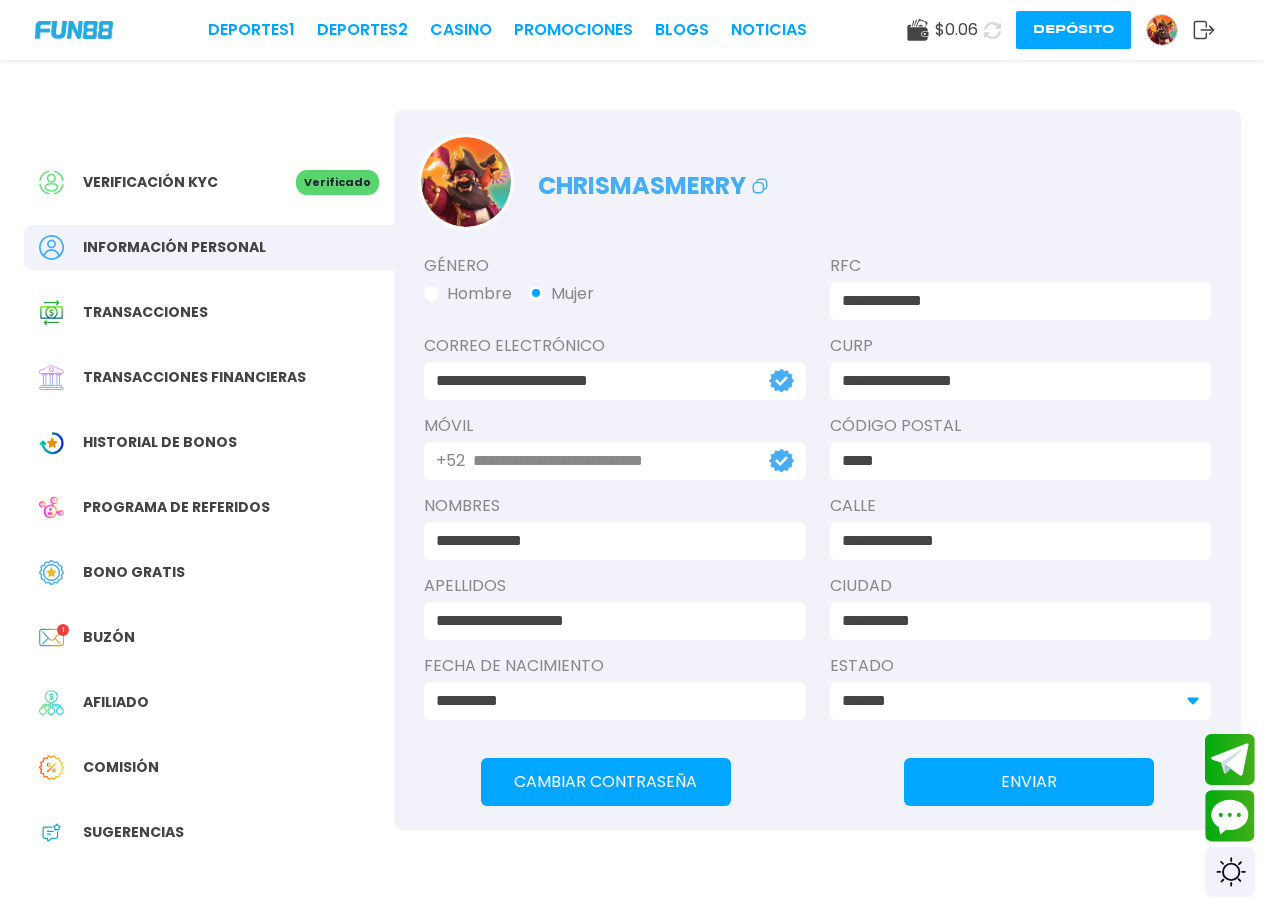 click 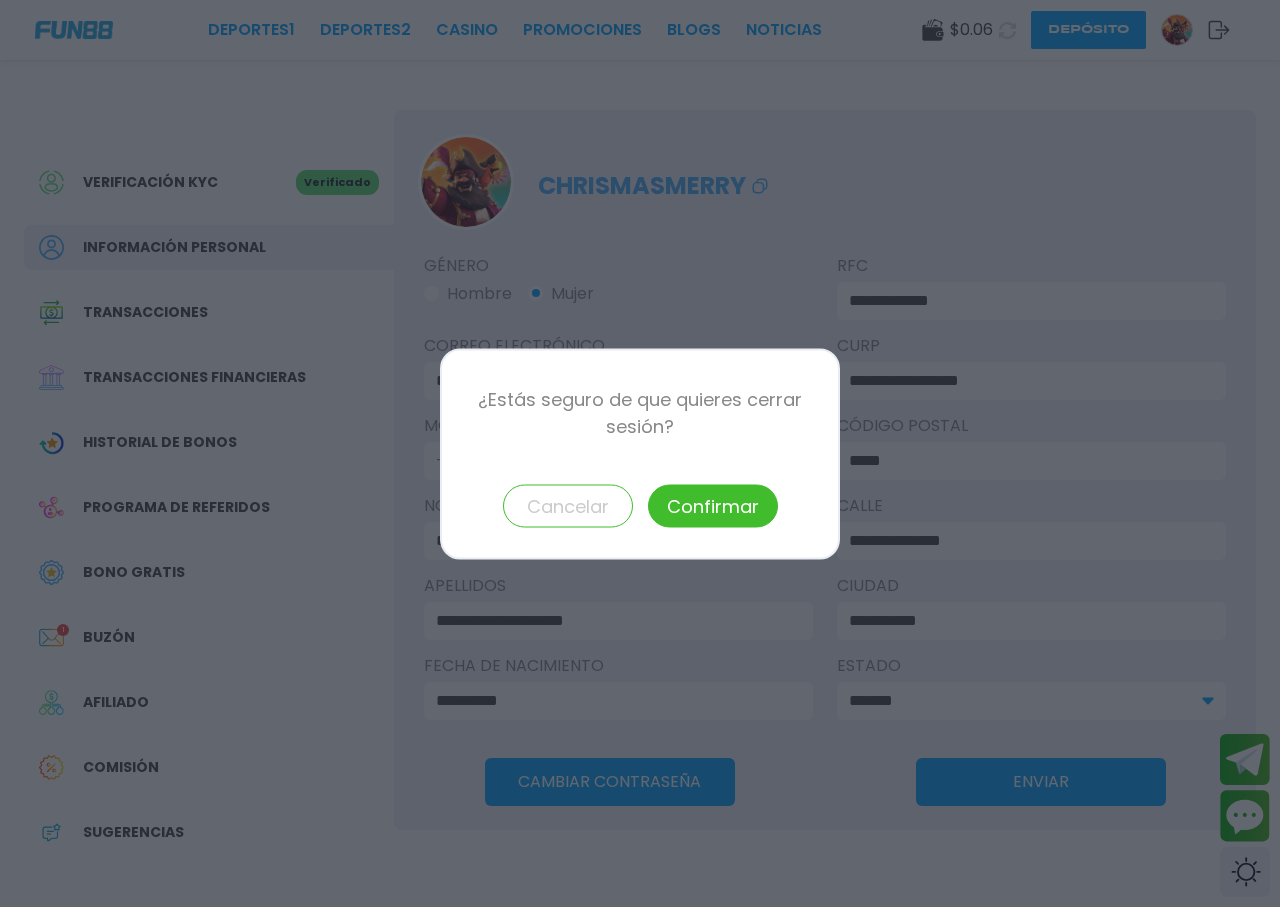 click on "Confirmar" at bounding box center (713, 505) 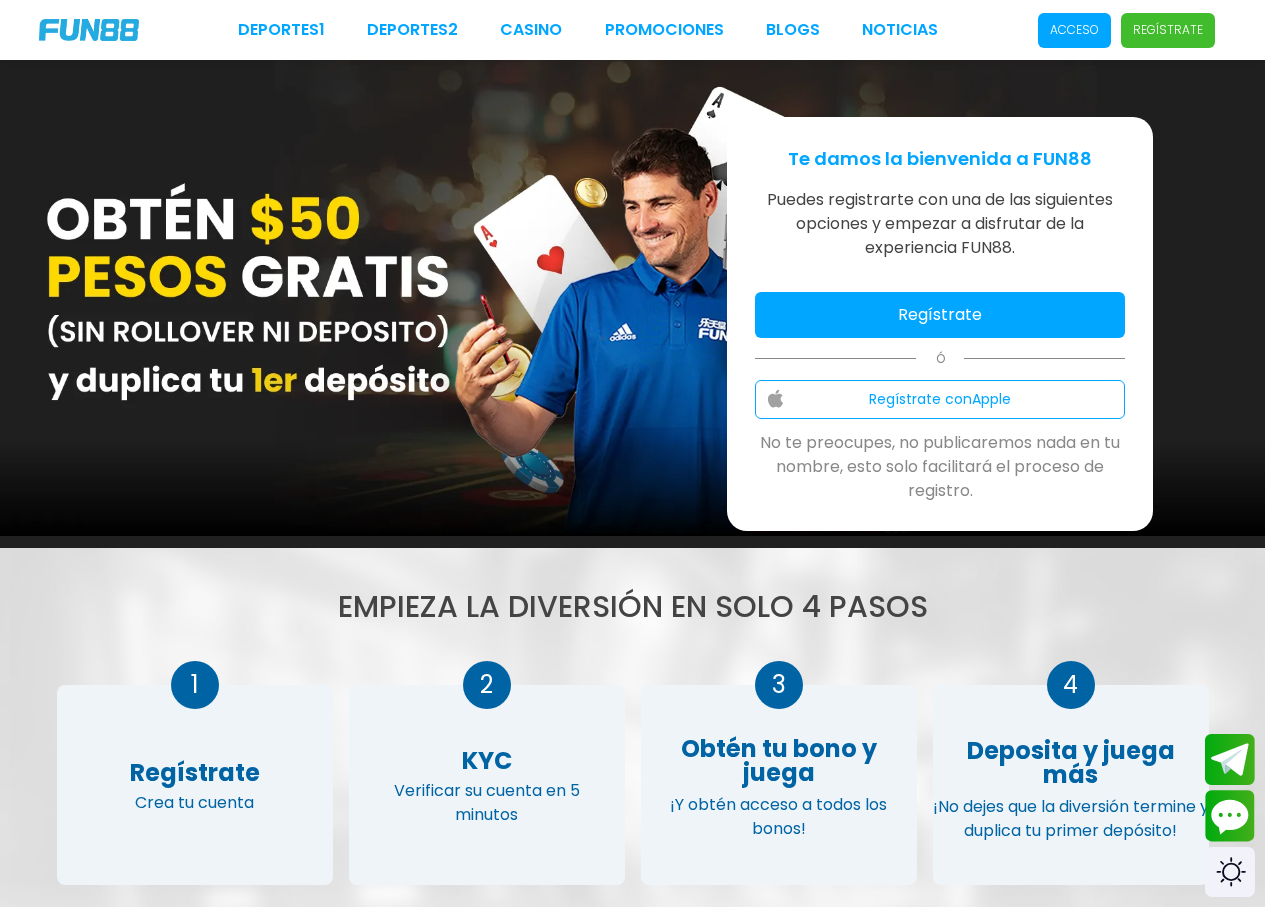 scroll, scrollTop: 0, scrollLeft: 0, axis: both 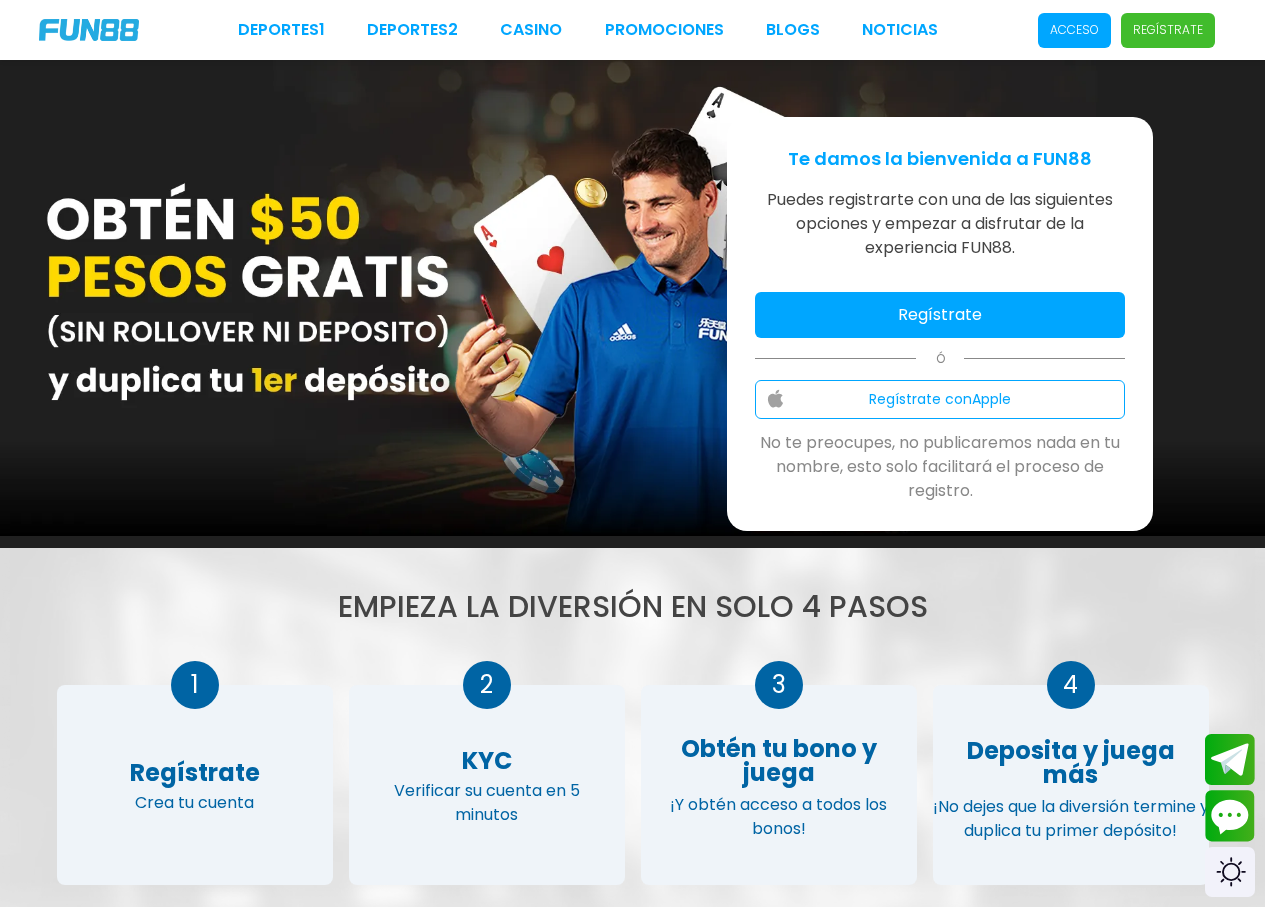 click on "Acceso" at bounding box center [1074, 30] 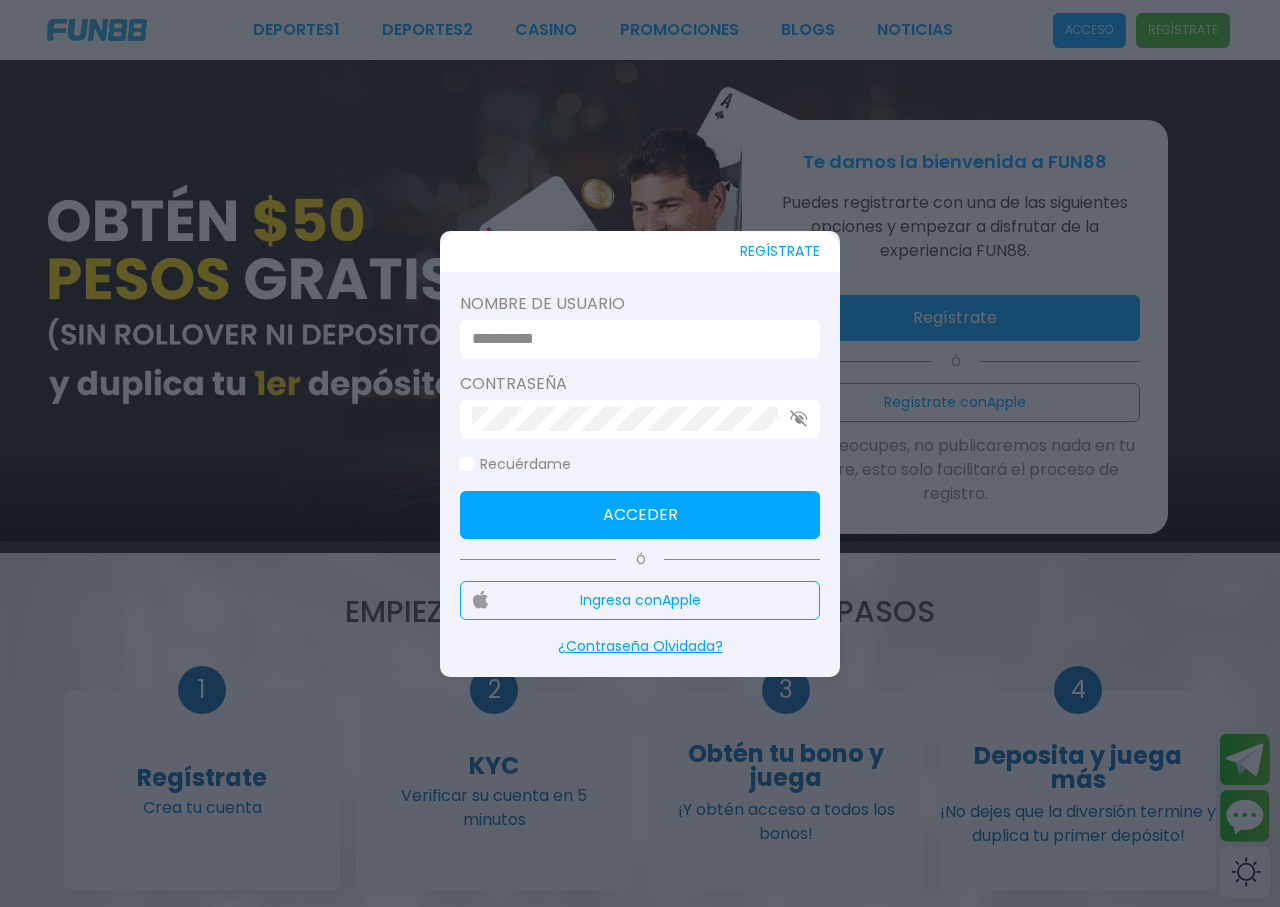 type on "**********" 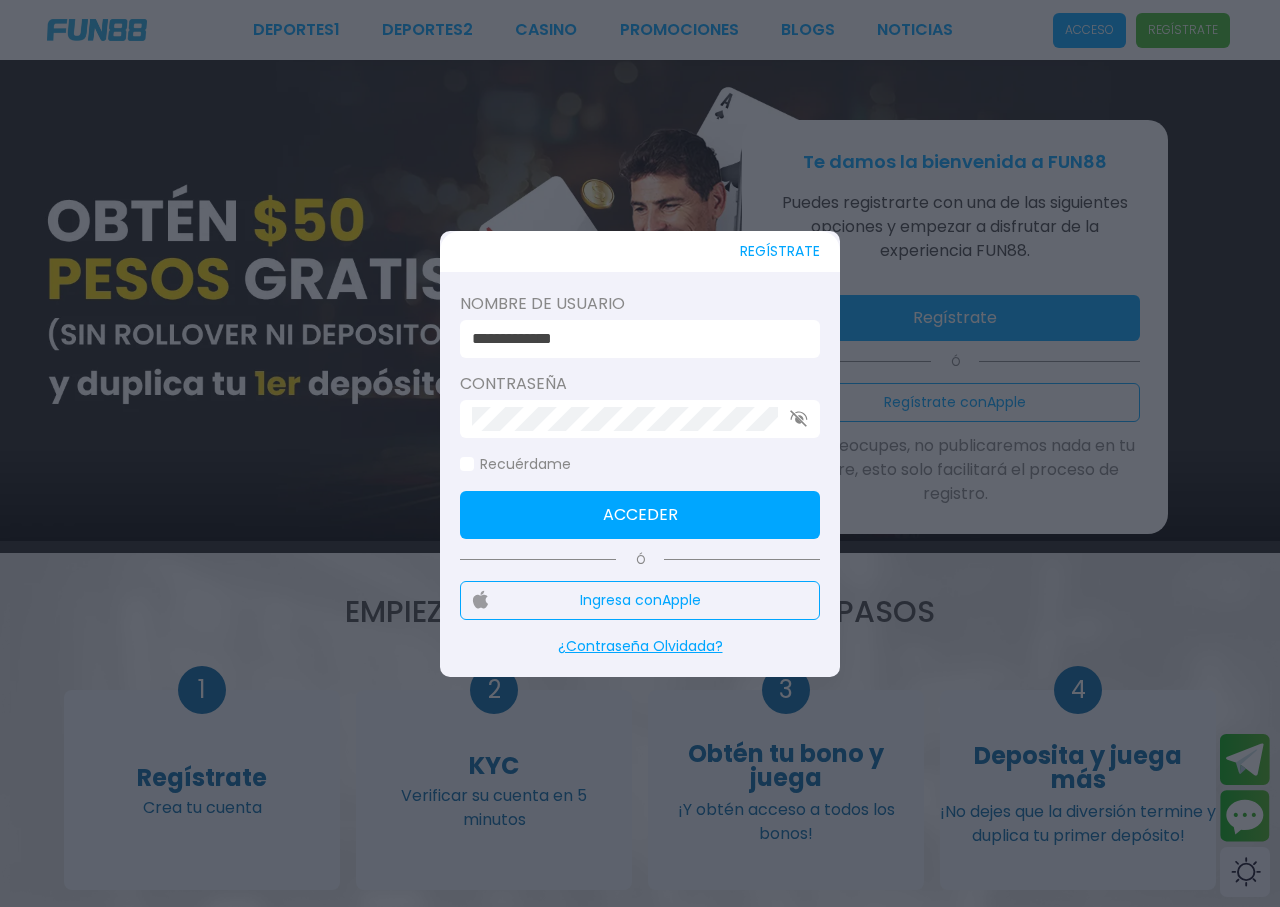 click at bounding box center [467, 464] 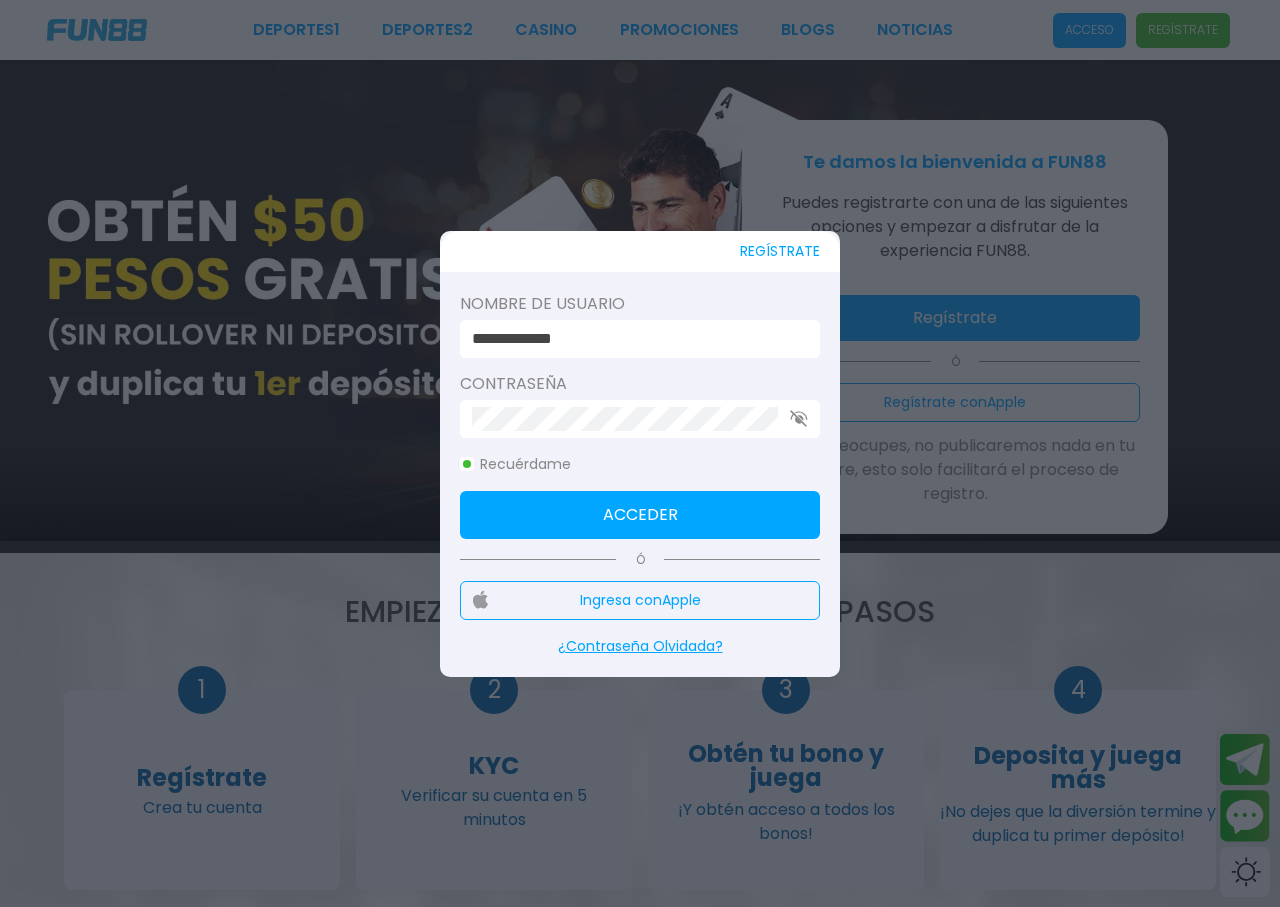 click on "Acceder" at bounding box center [640, 515] 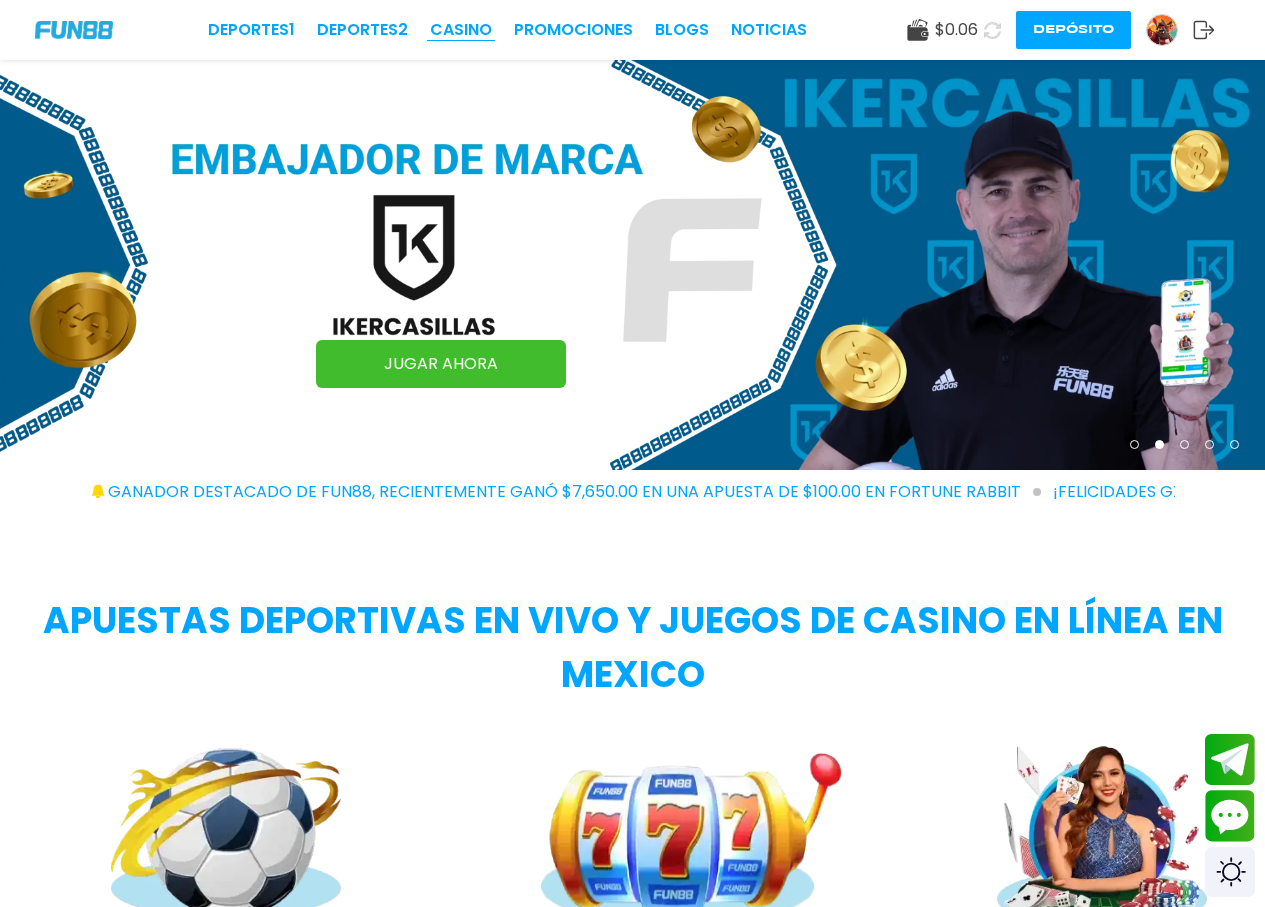 click on "CASINO" at bounding box center [461, 30] 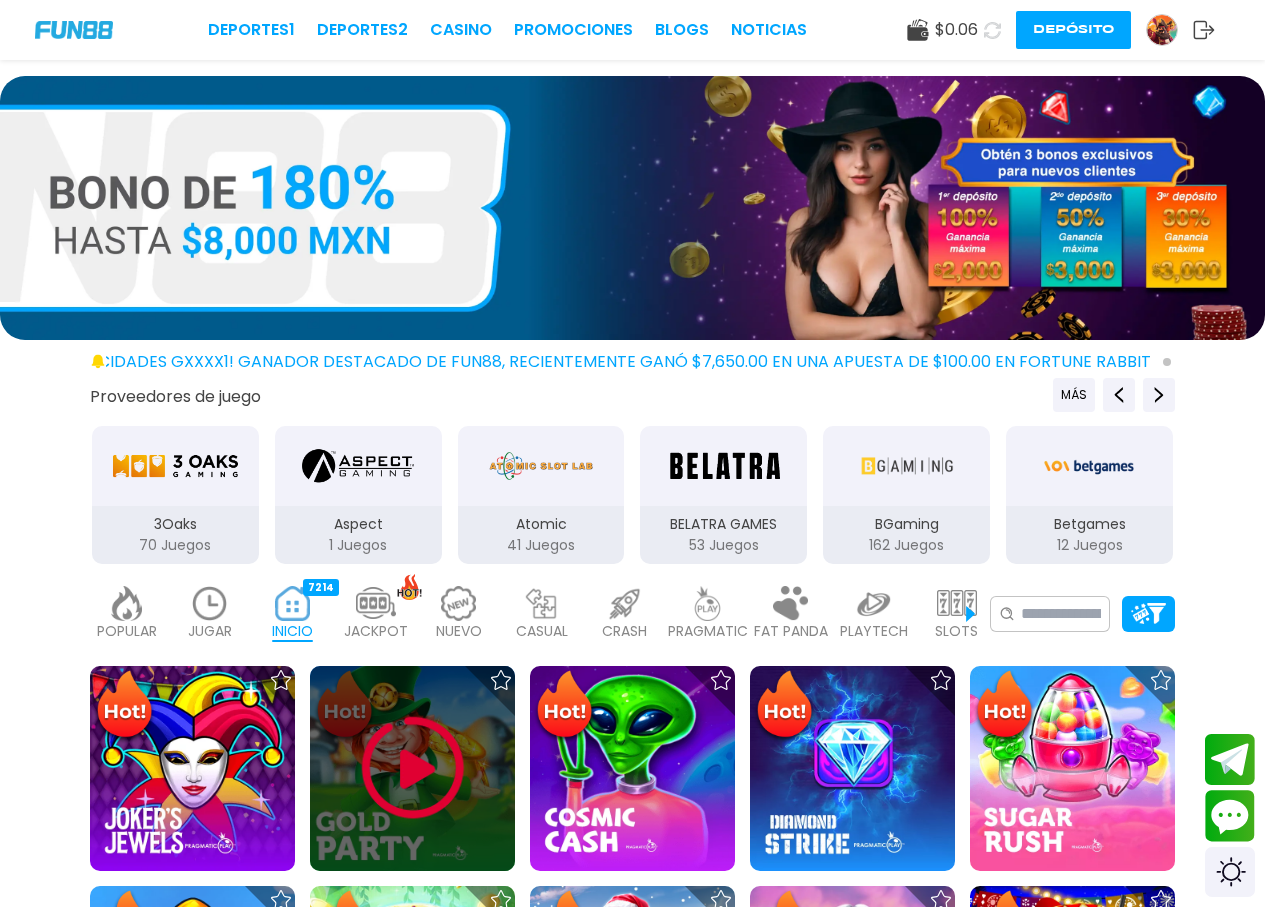 click at bounding box center (413, 768) 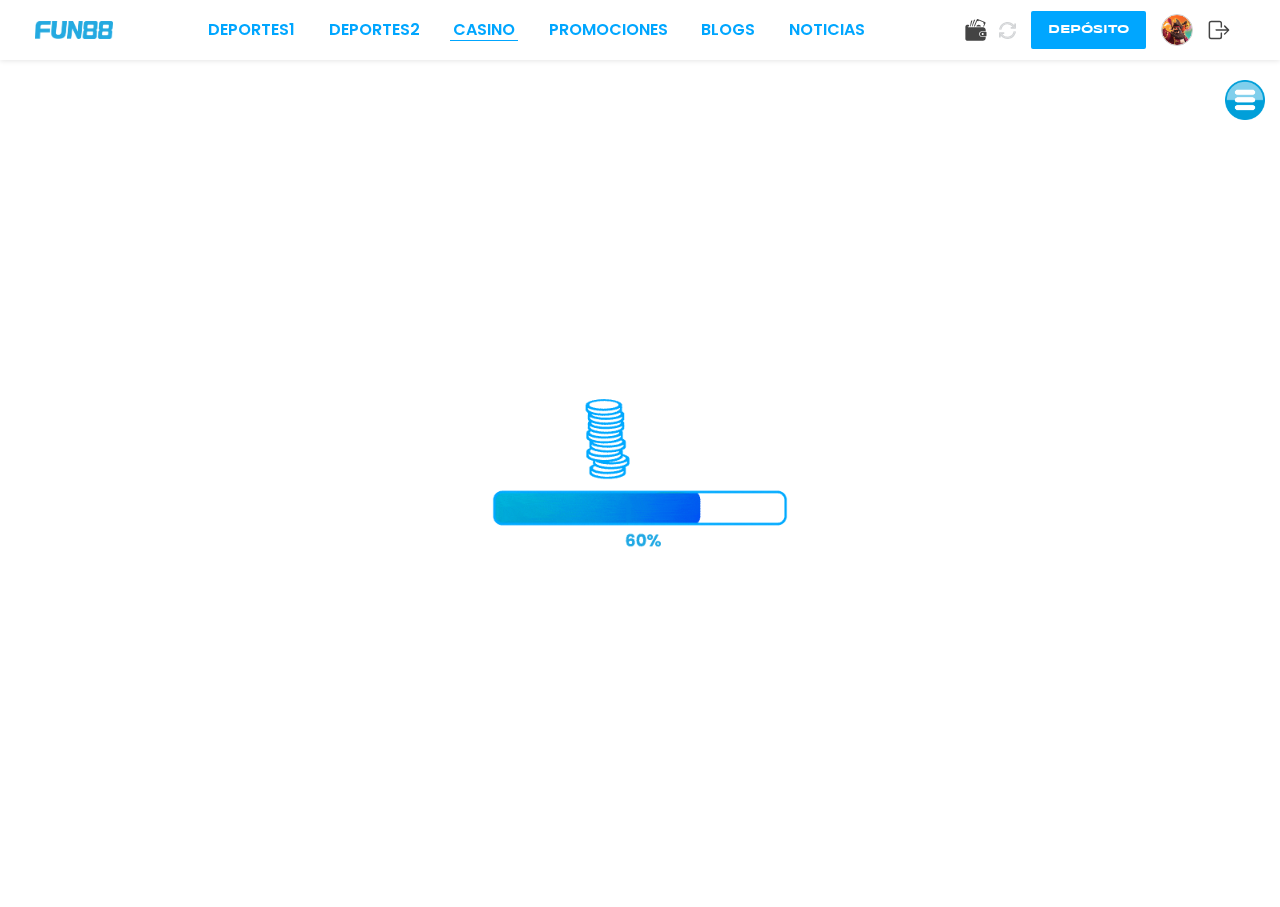 drag, startPoint x: 537, startPoint y: 26, endPoint x: 483, endPoint y: 34, distance: 54.589375 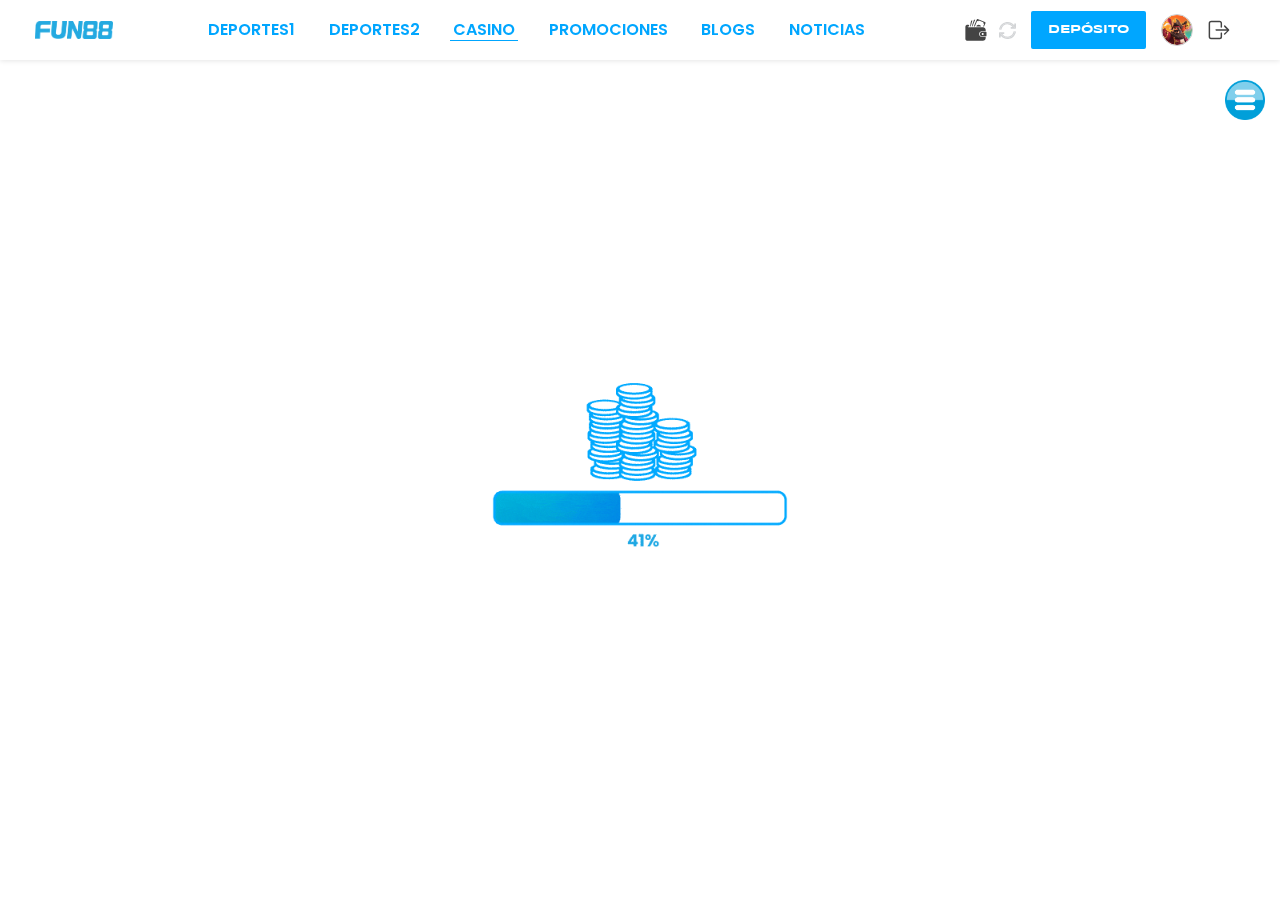 click on "Deportes  1 Deportes  2 CASINO Promociones BLOGS NOTICIAS" at bounding box center [536, 30] 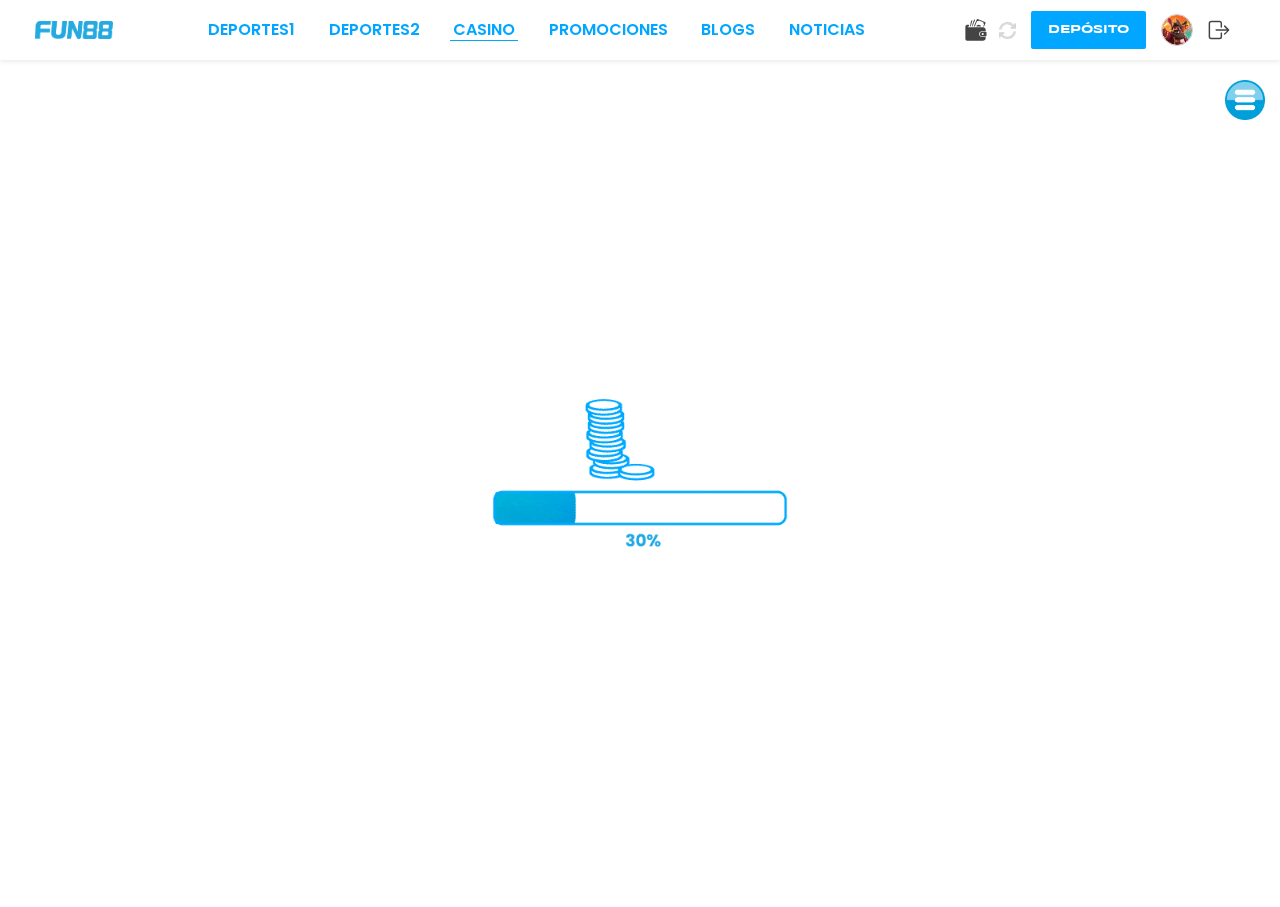 click on "CASINO" at bounding box center [484, 30] 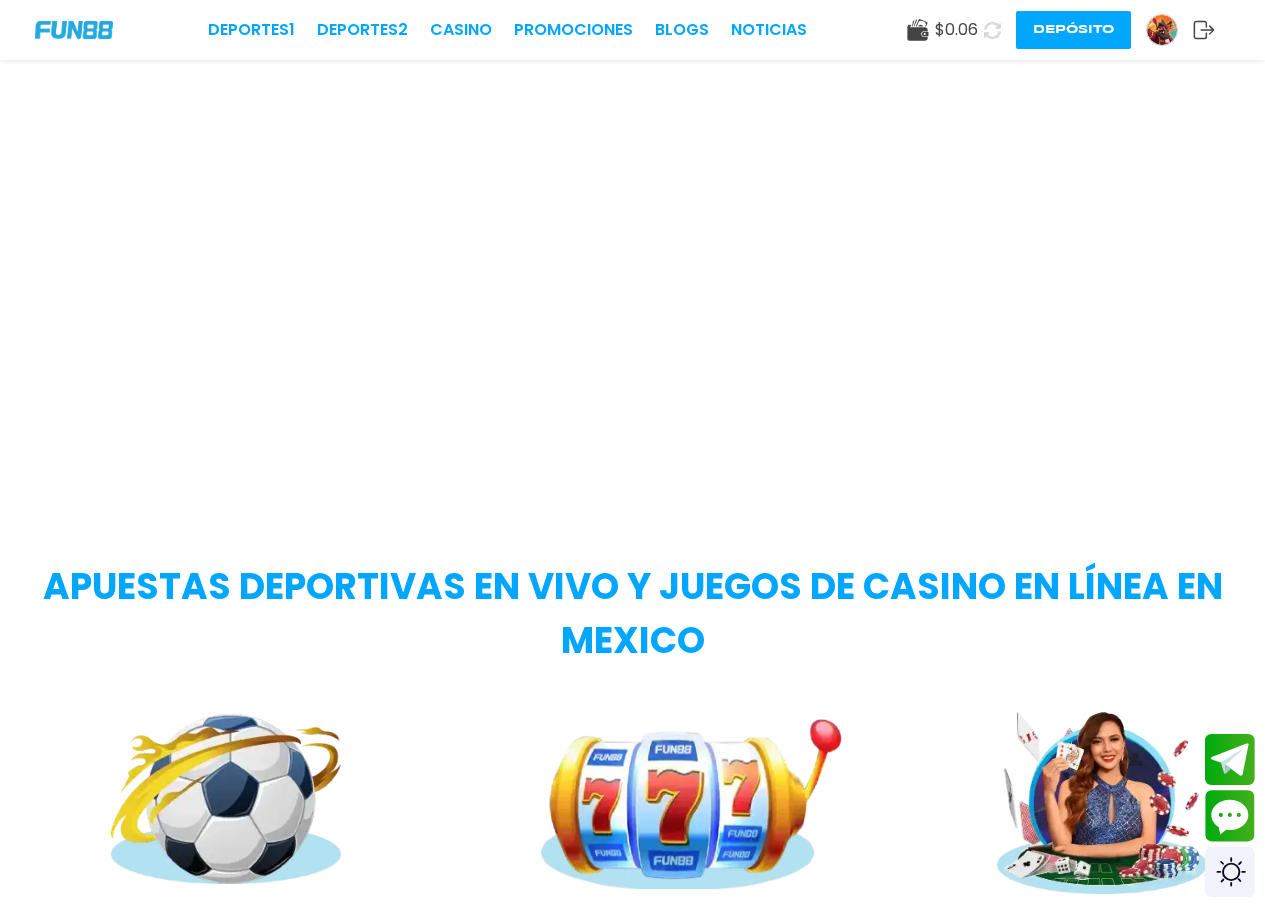 scroll, scrollTop: 0, scrollLeft: 0, axis: both 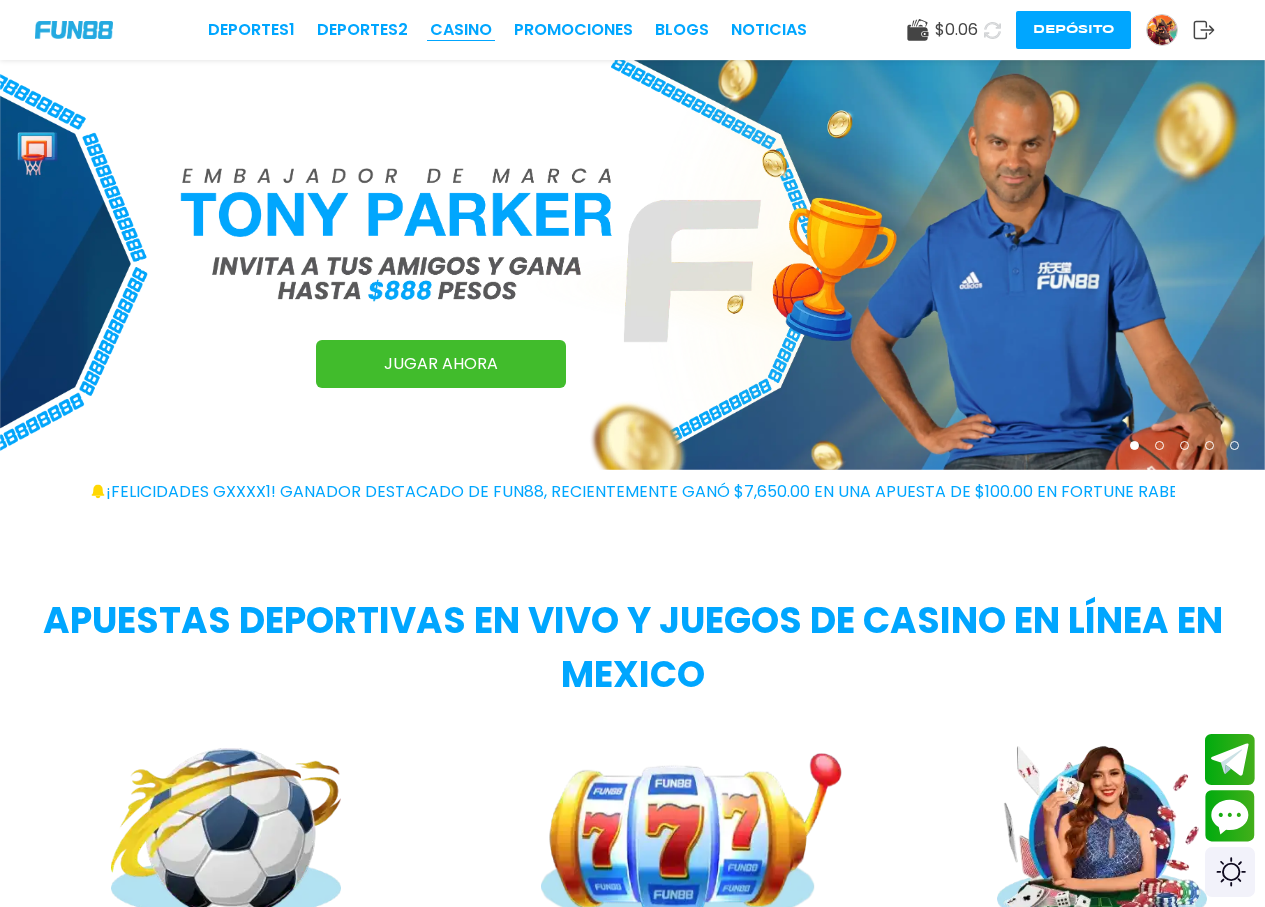 click on "CASINO" at bounding box center [461, 30] 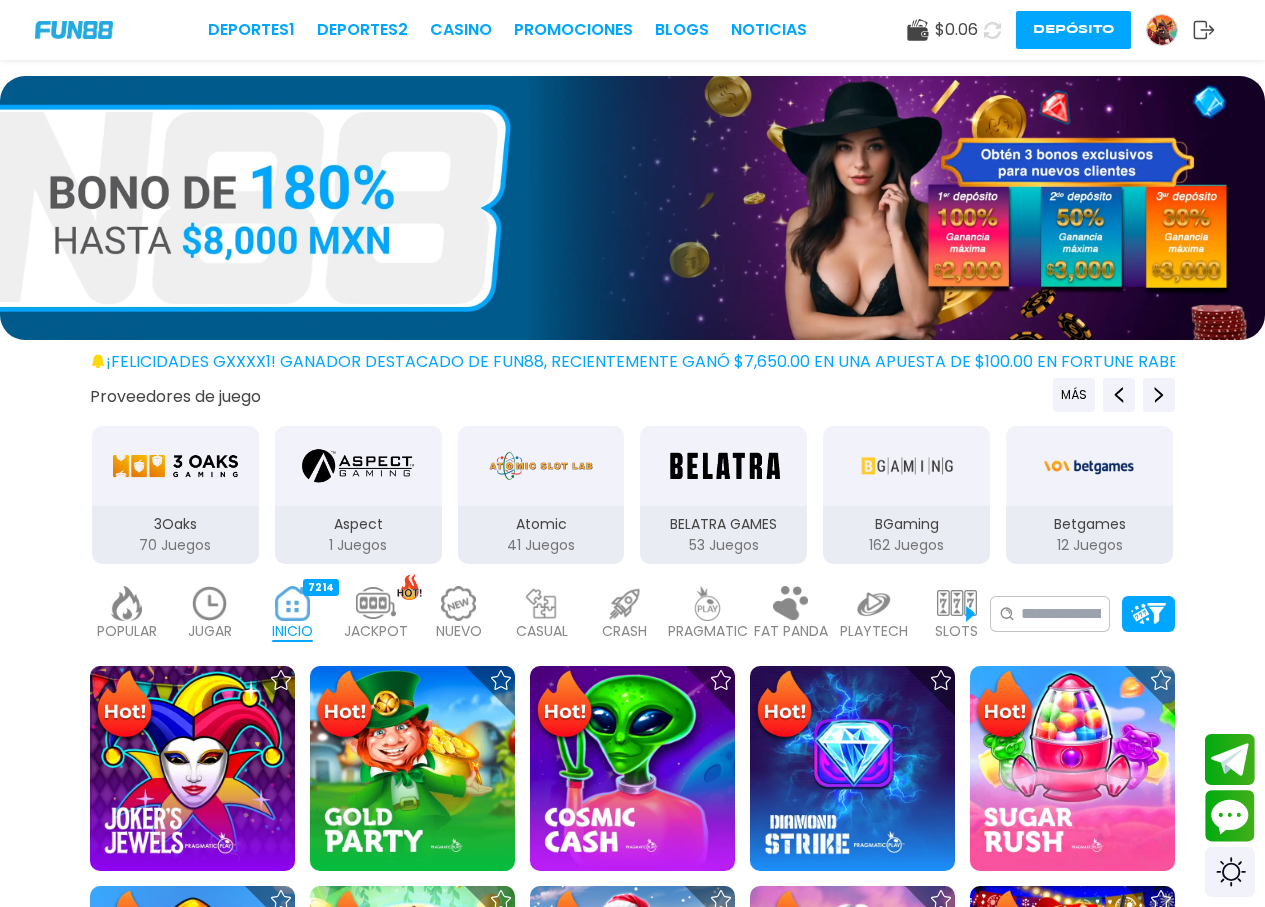 click 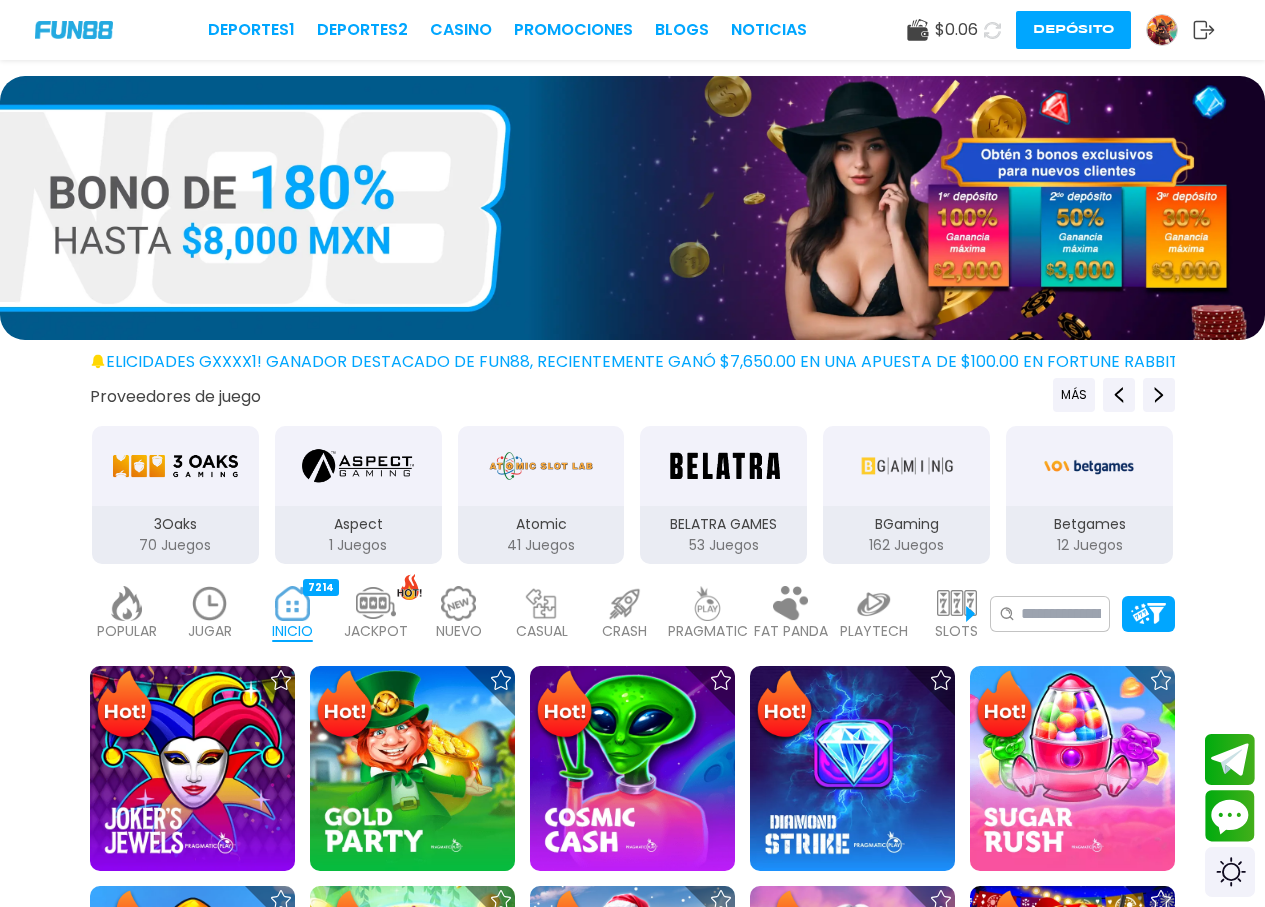 click at bounding box center (992, 30) 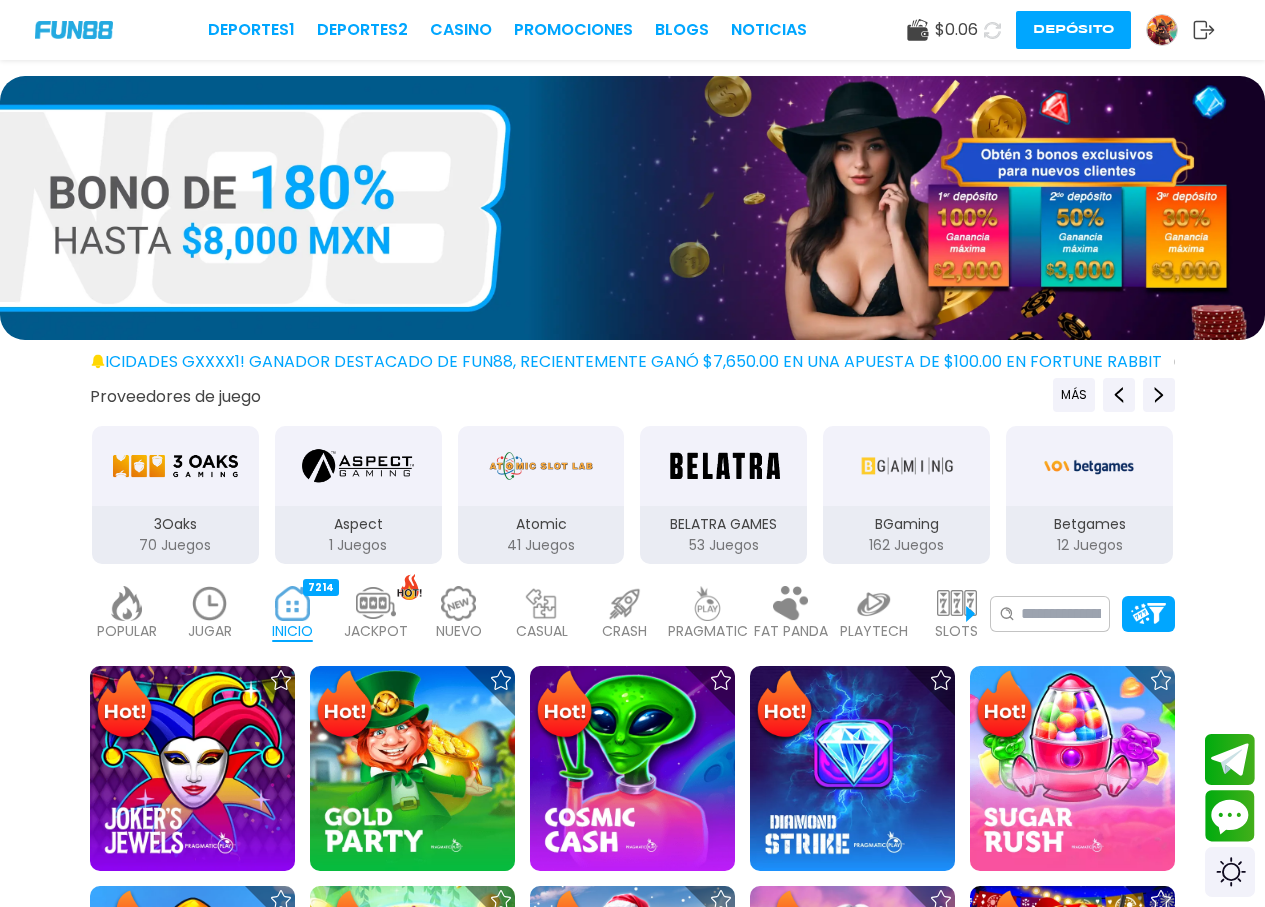 click 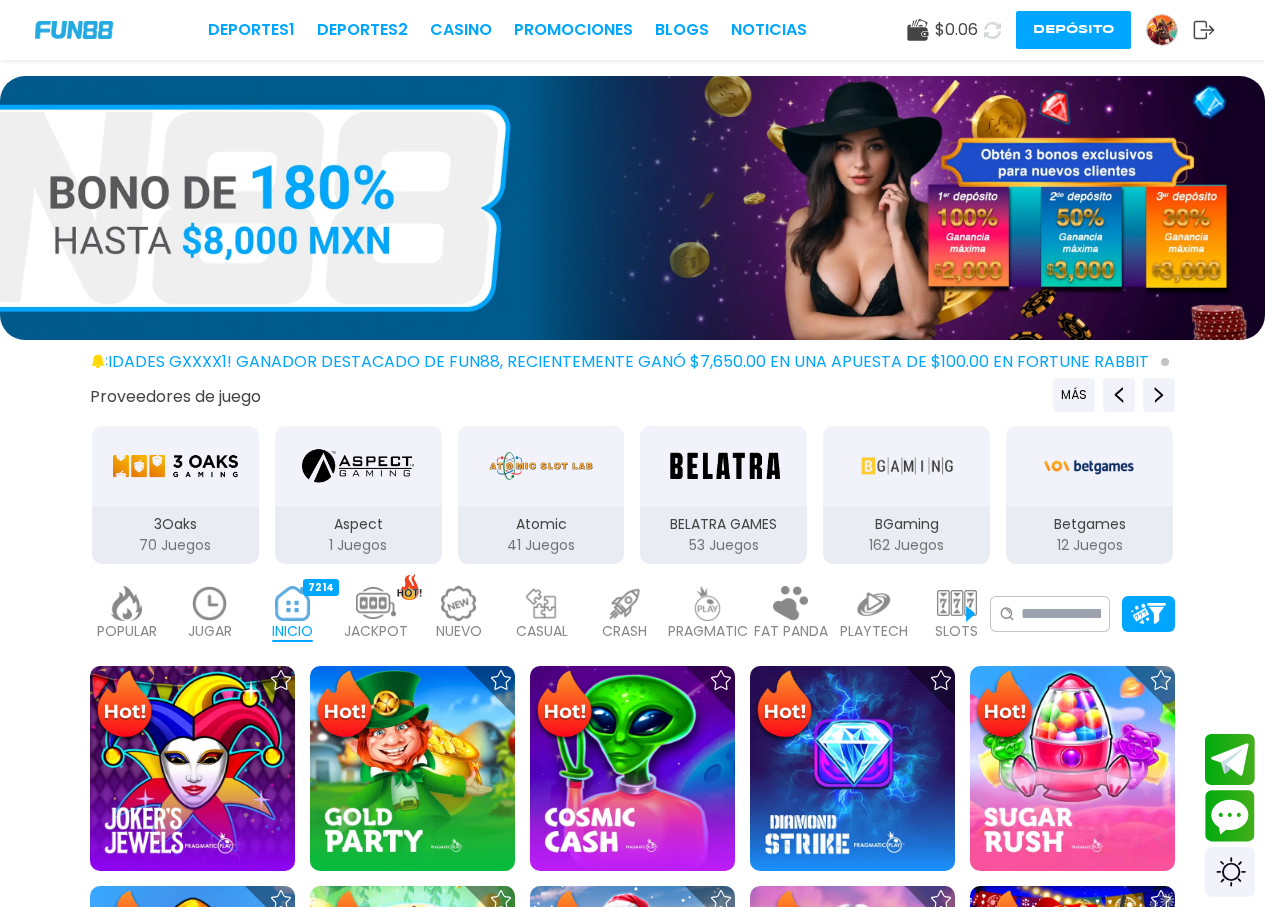 click 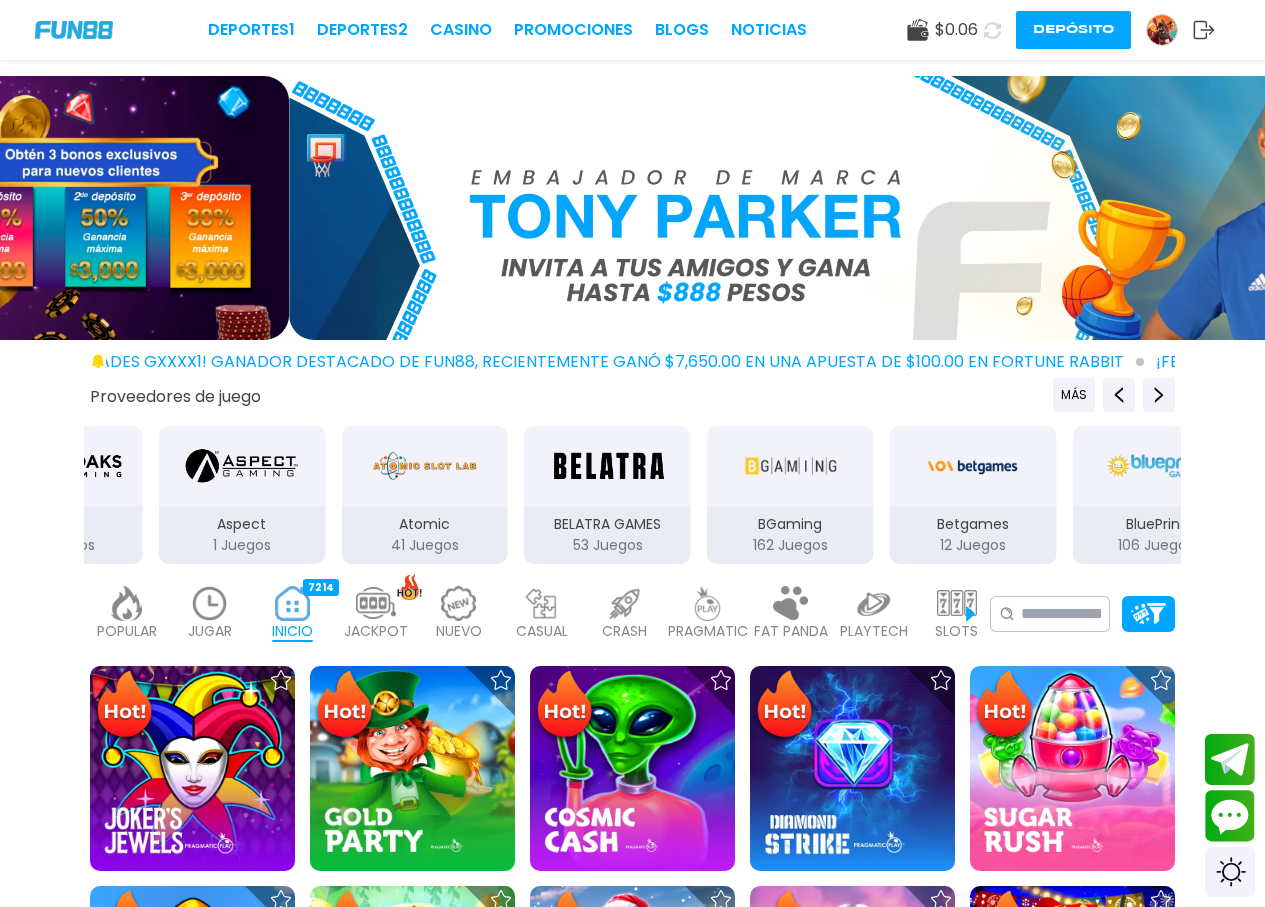click 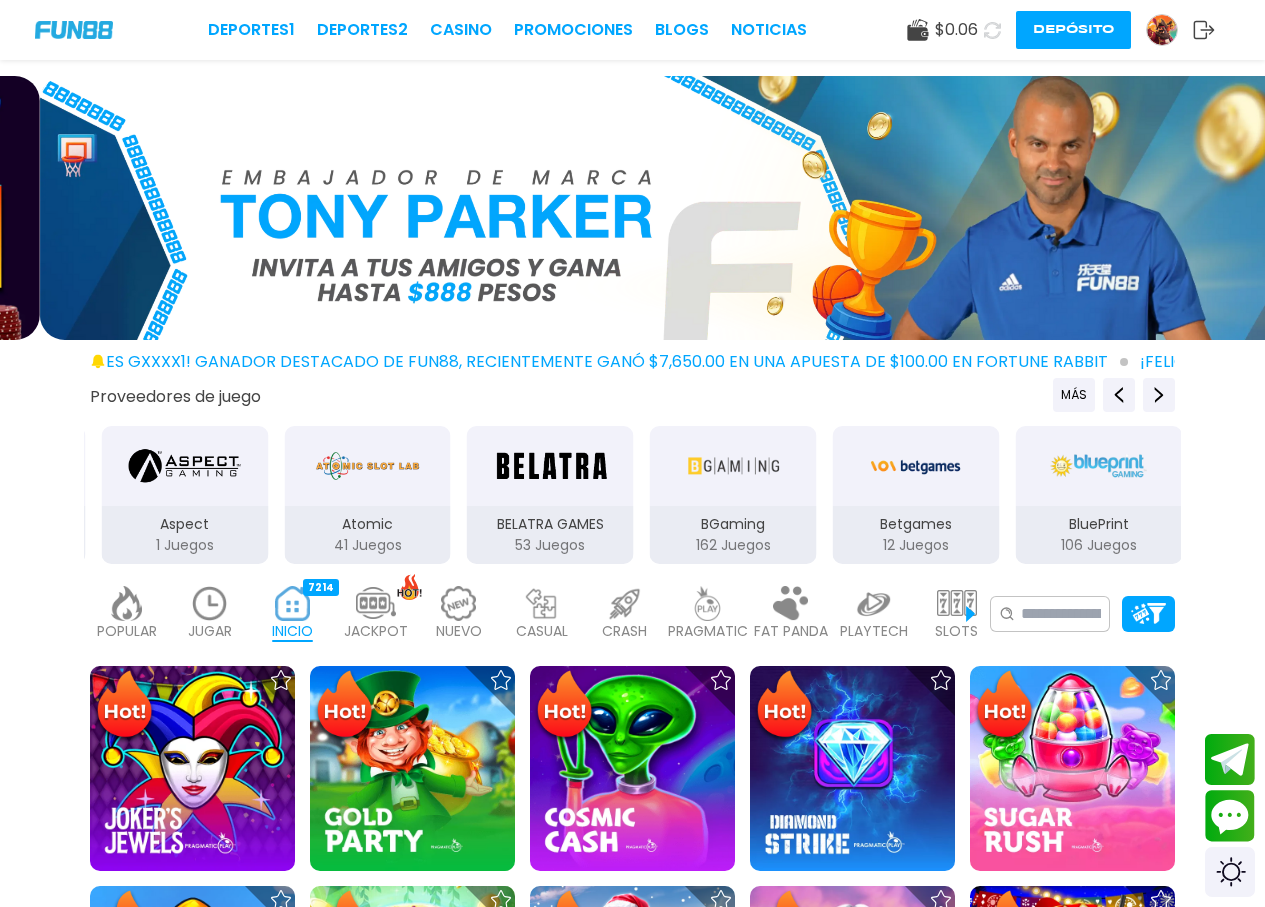 click 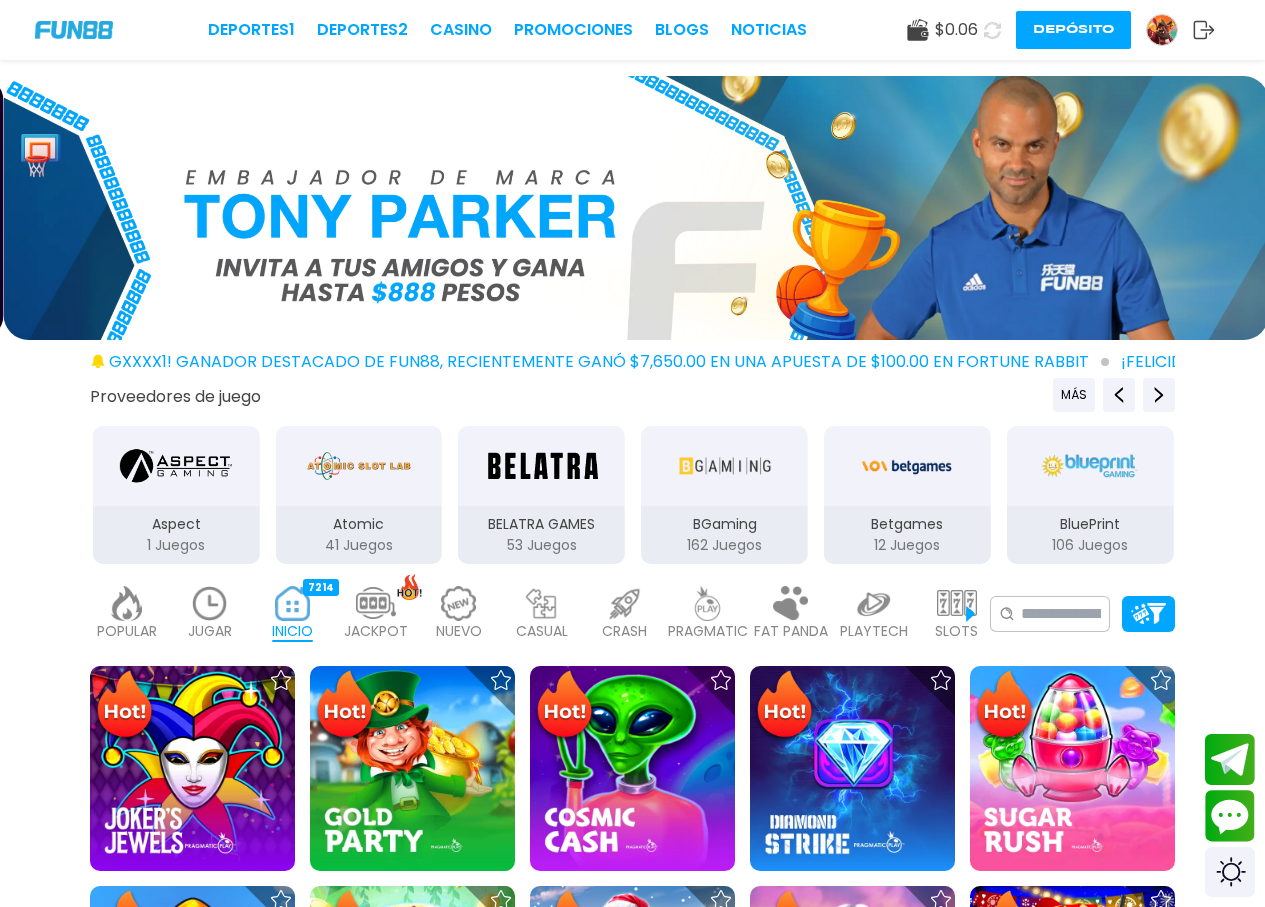 click 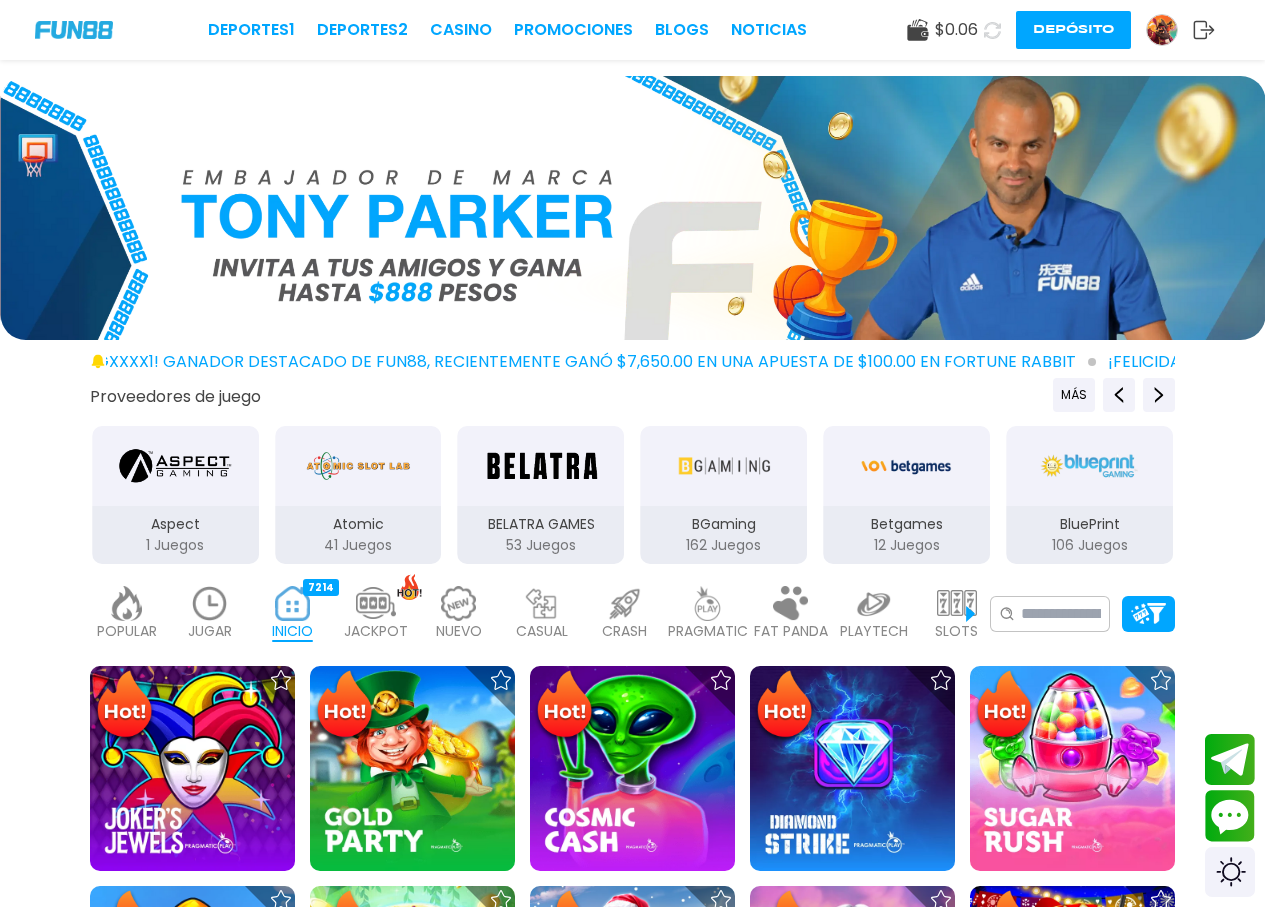 click 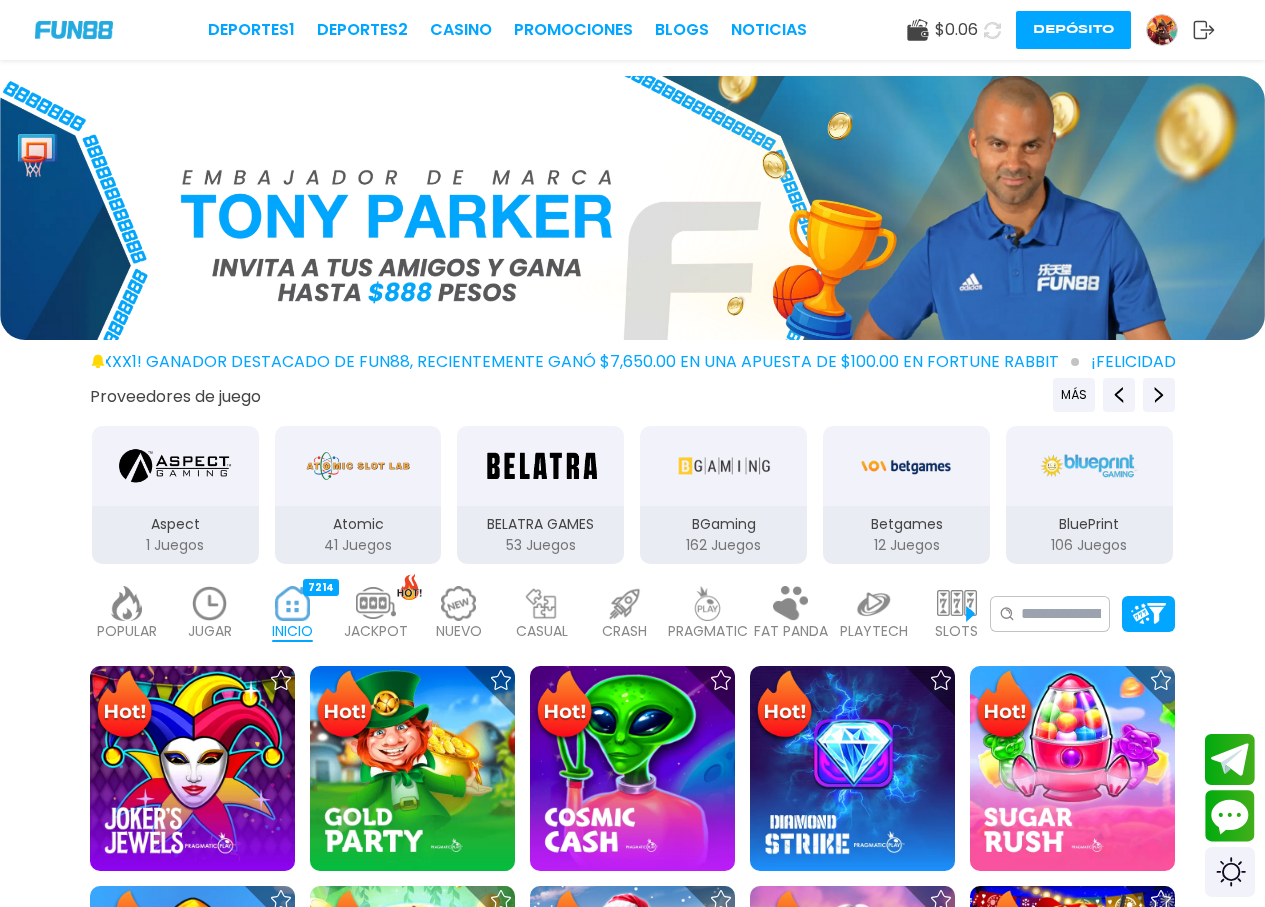 click 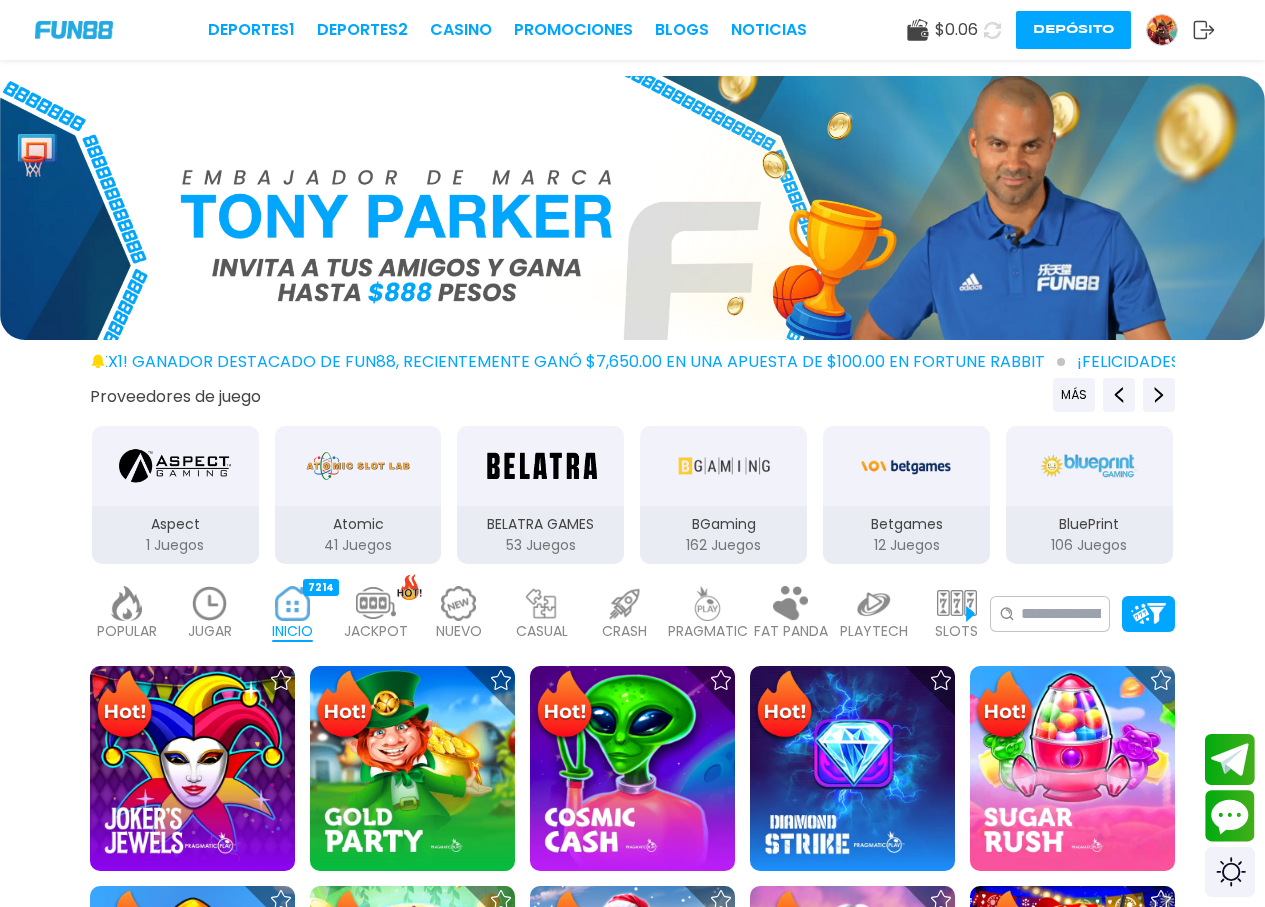 drag, startPoint x: 989, startPoint y: 33, endPoint x: 804, endPoint y: 161, distance: 224.96445 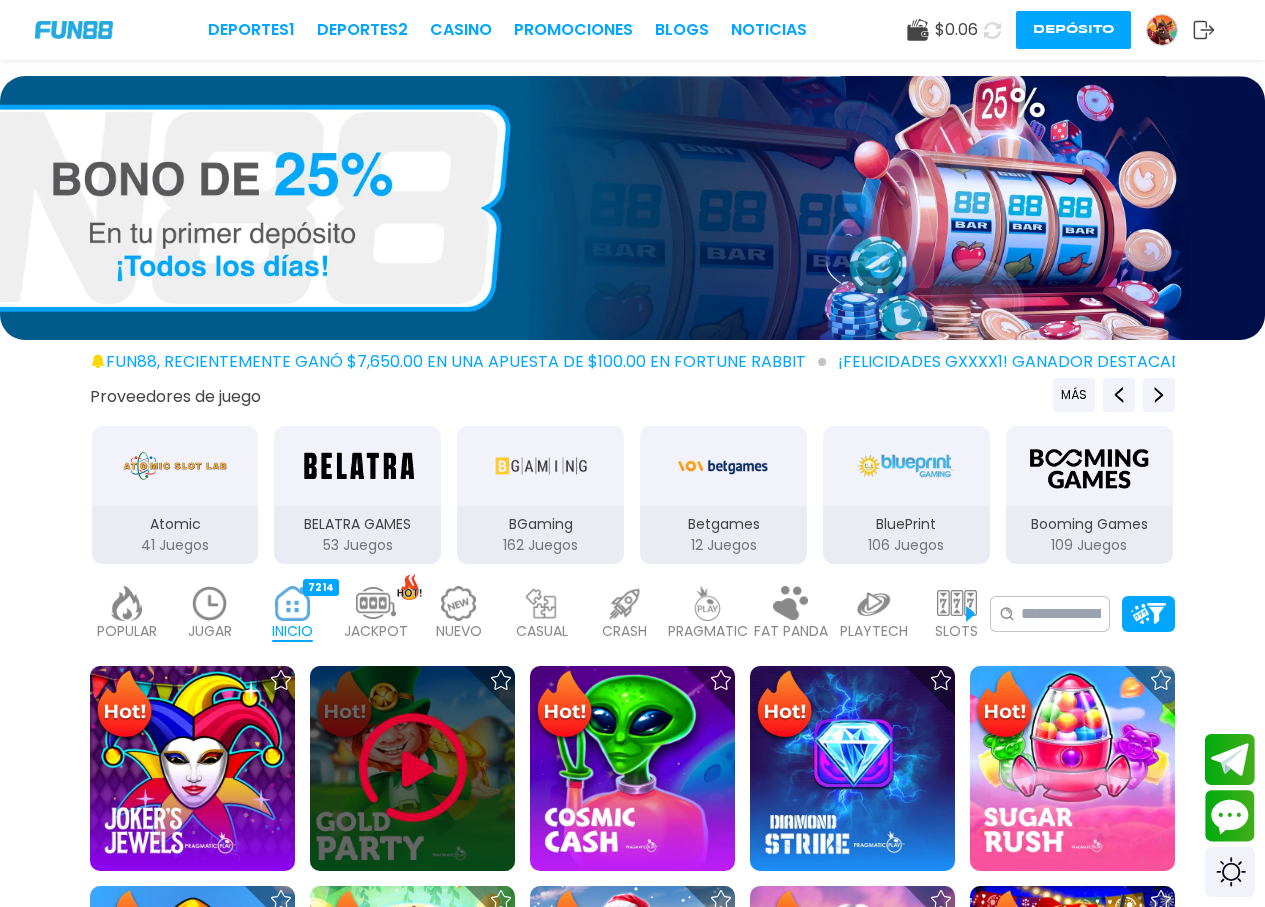 click at bounding box center [413, 768] 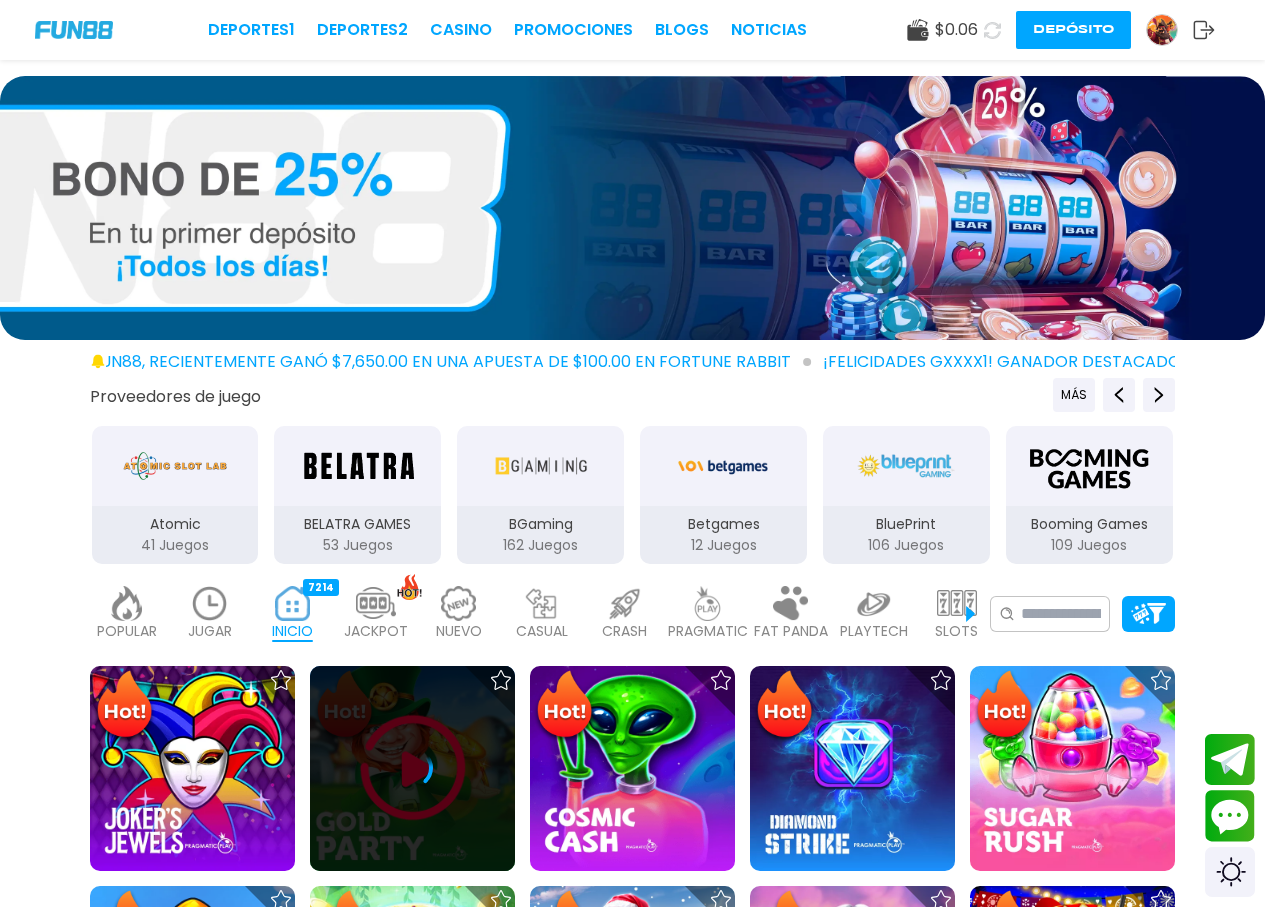 click 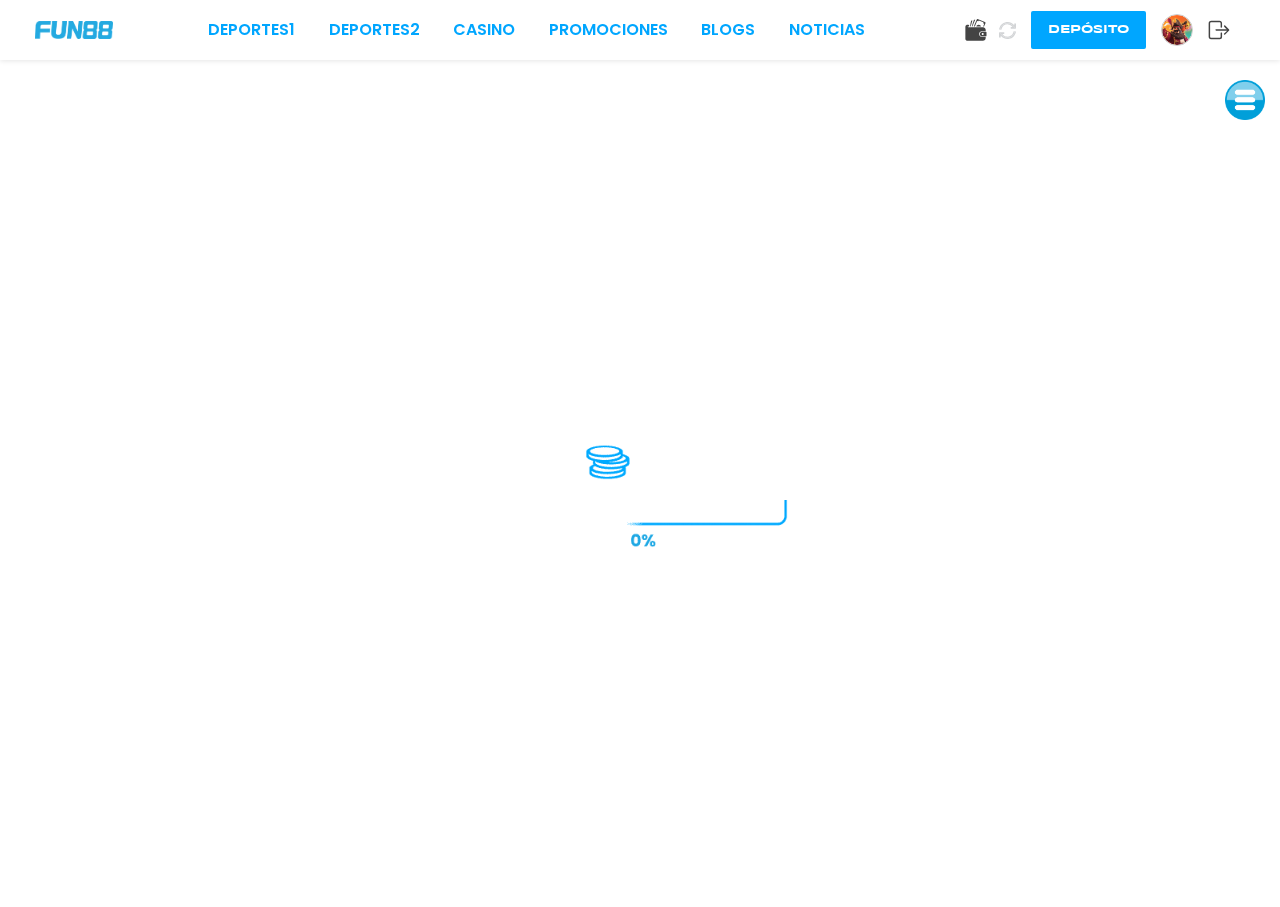 click on "Deportes  1 Deportes  2 CASINO Promociones BLOGS NOTICIAS Depósito" at bounding box center [640, 30] 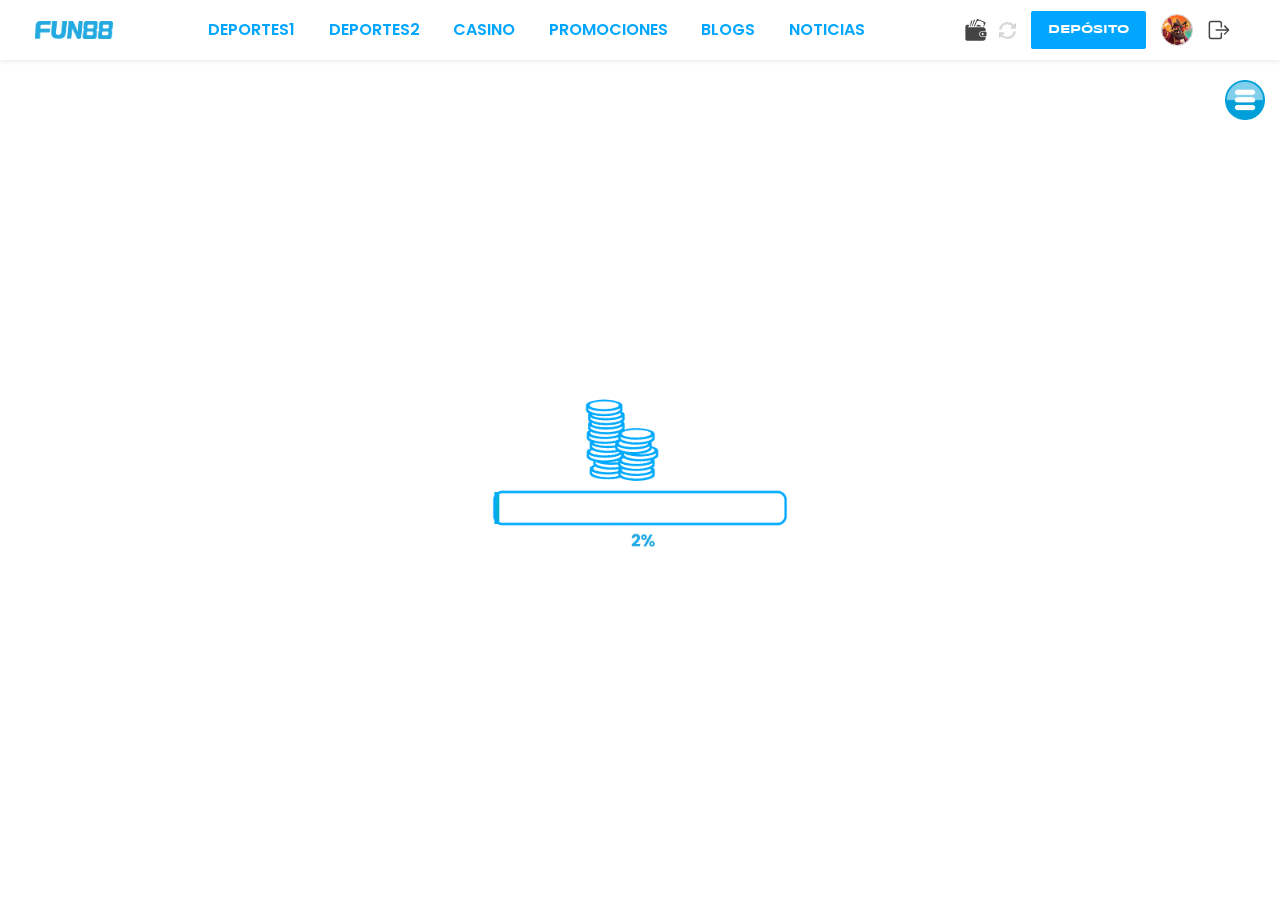click 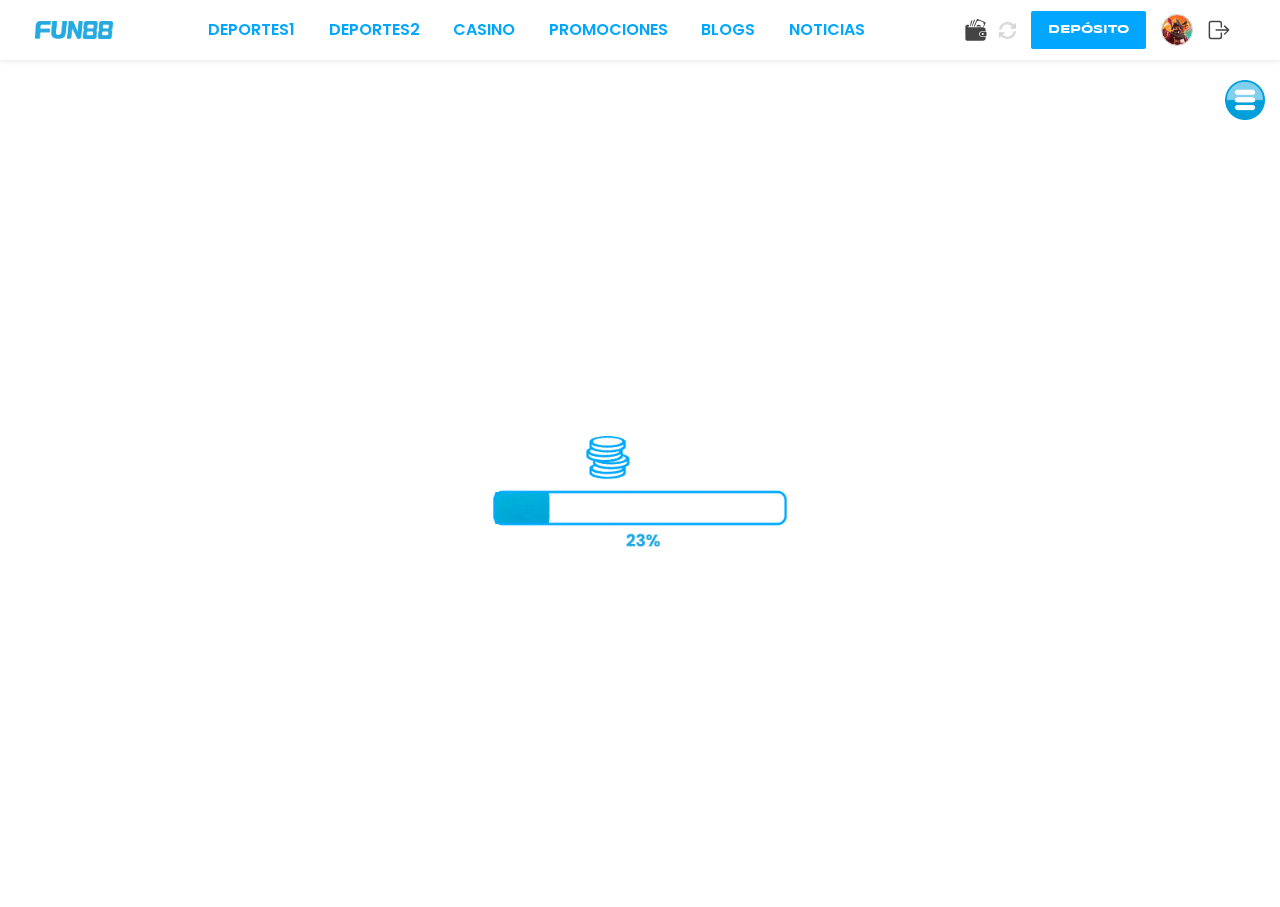 click 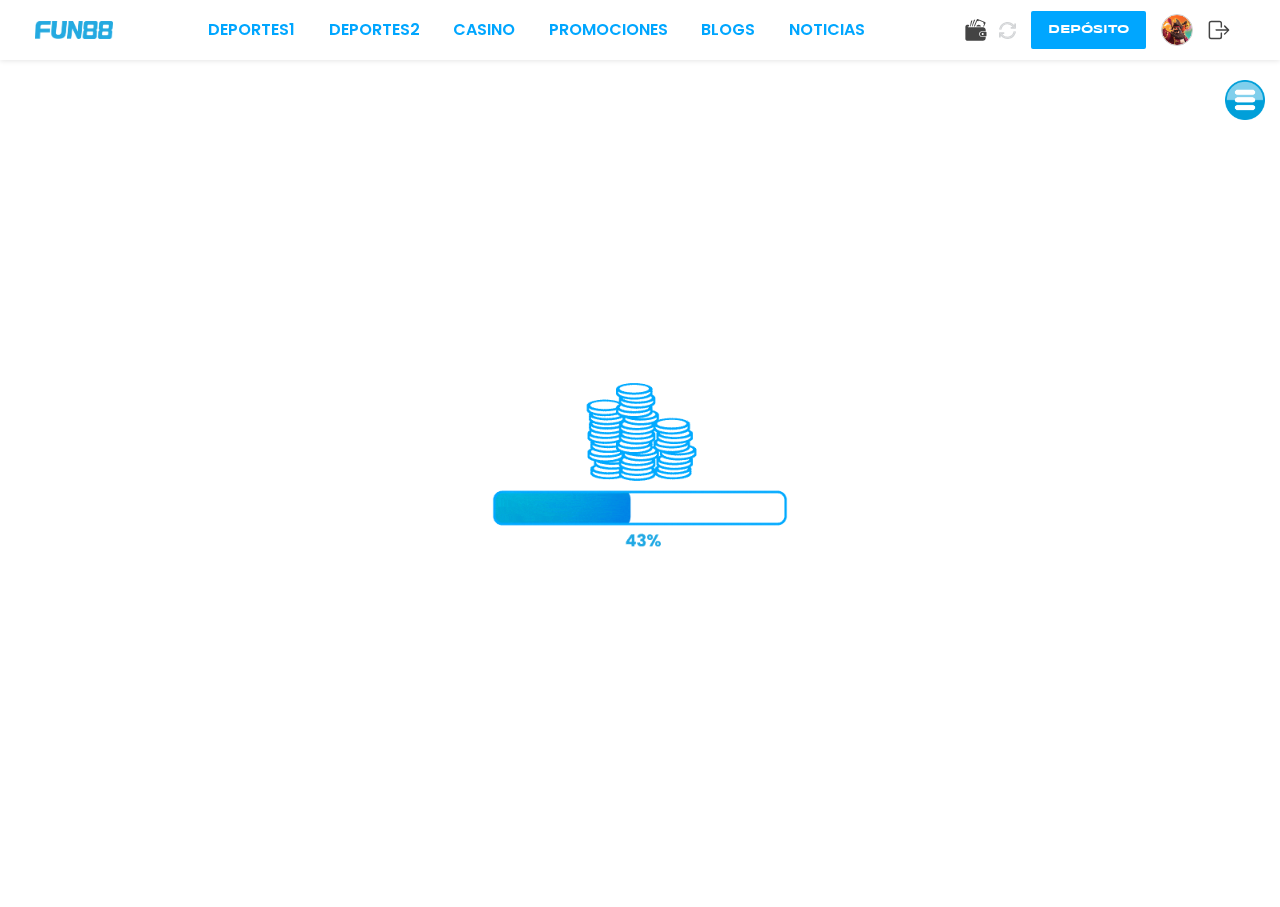 click at bounding box center [74, 29] 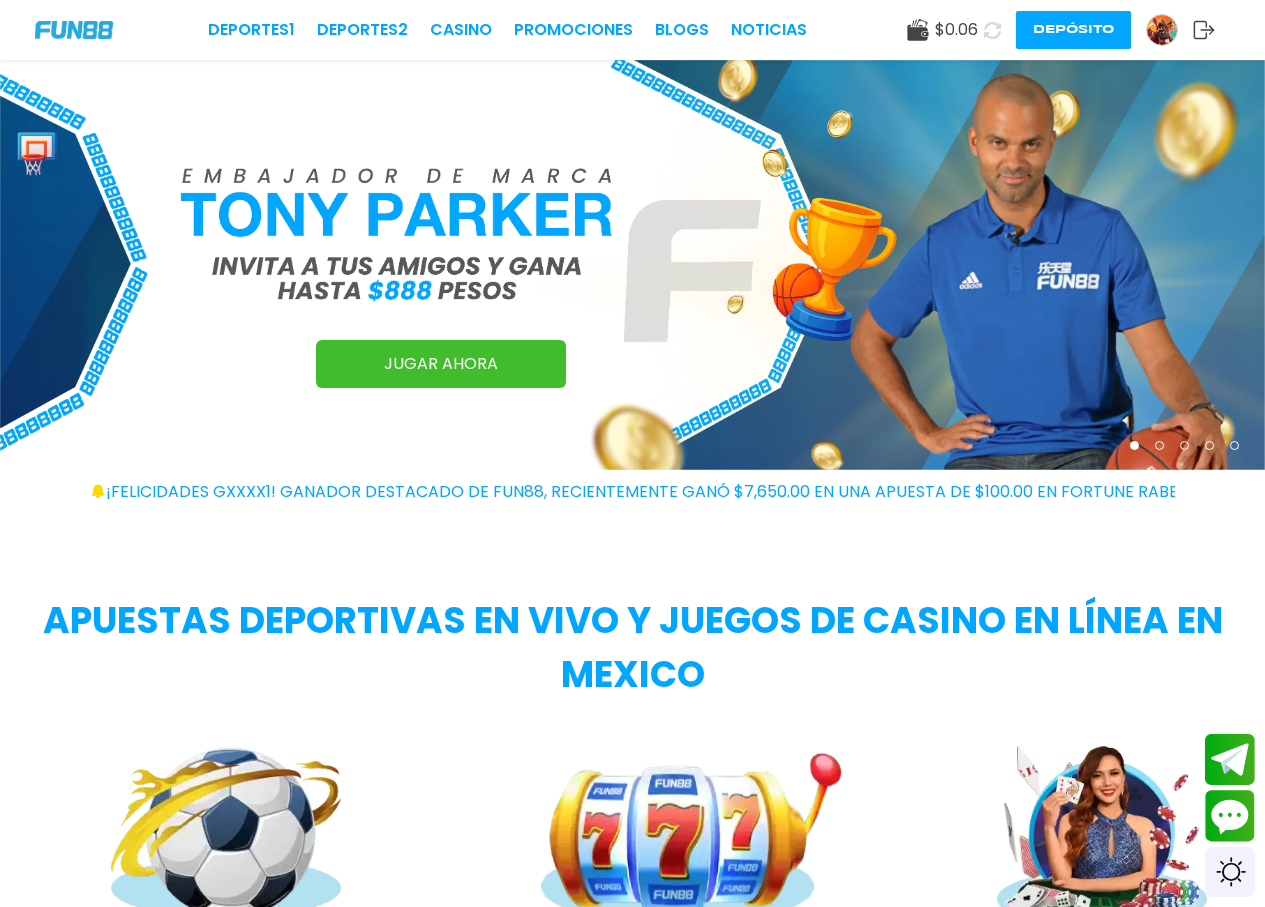 click at bounding box center [992, 30] 